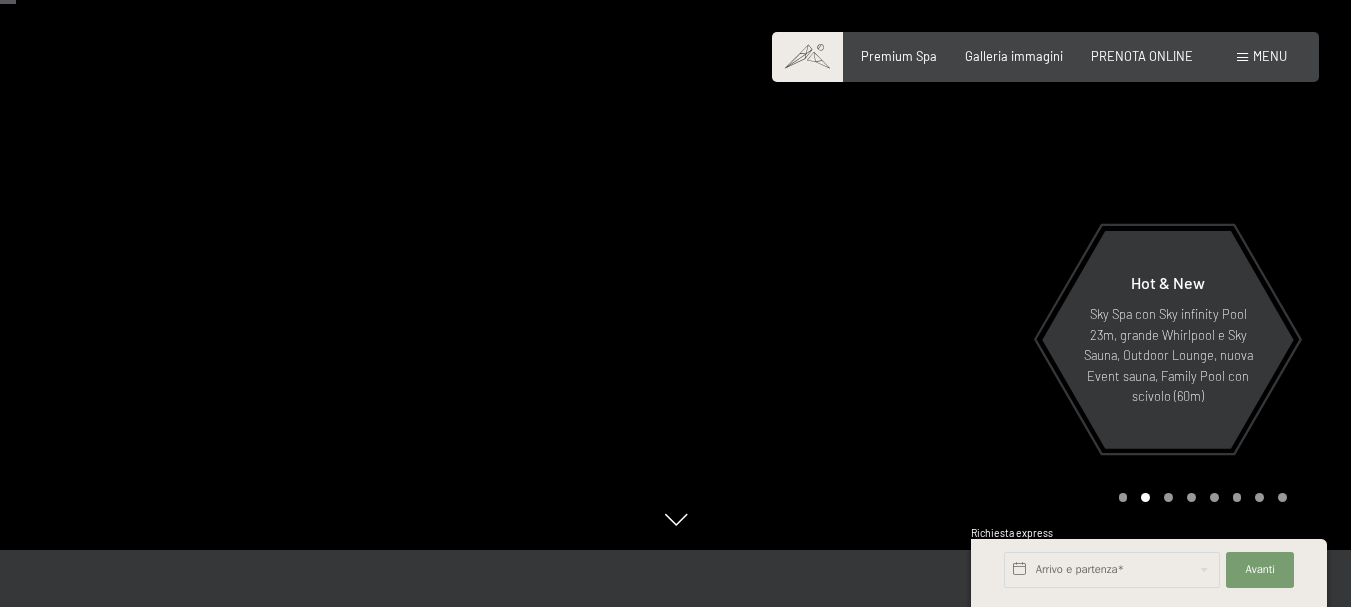 scroll, scrollTop: 100, scrollLeft: 0, axis: vertical 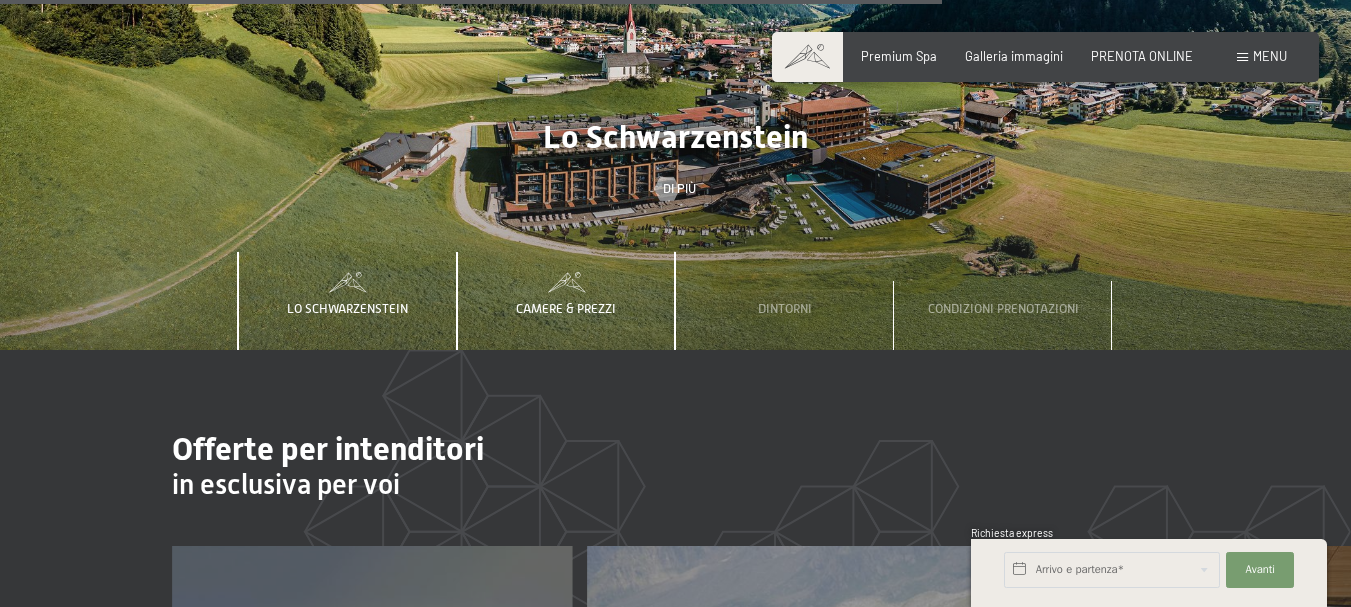 click on "Camere & Prezzi" at bounding box center (566, 308) 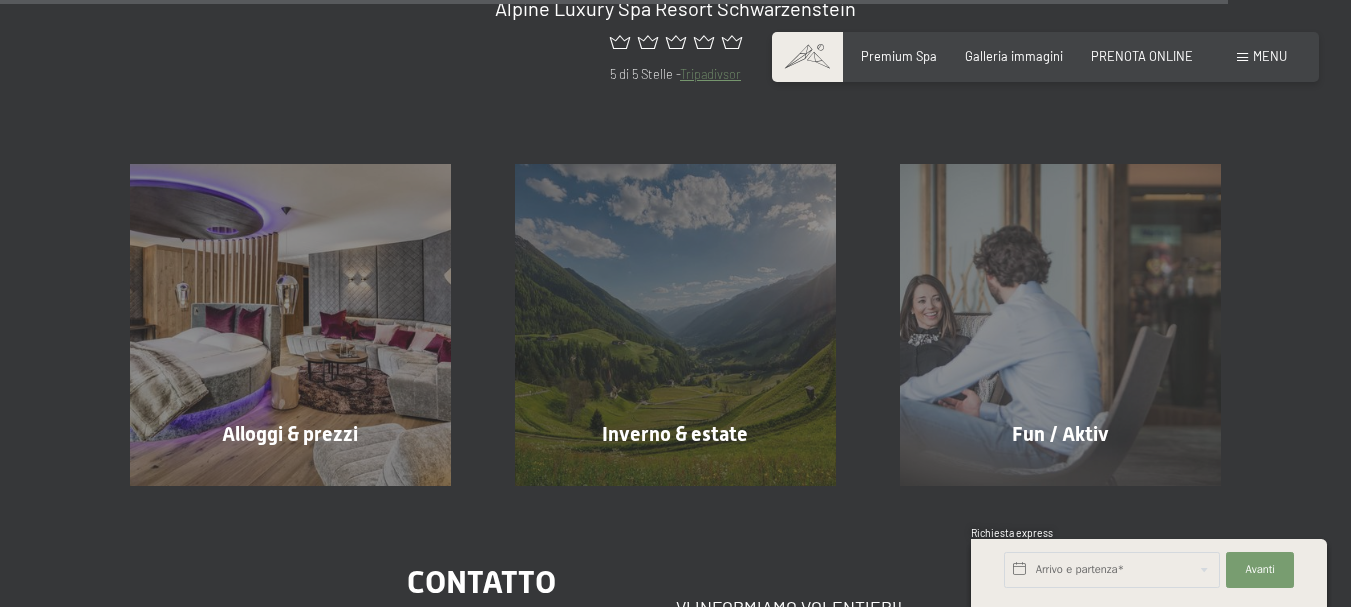 scroll, scrollTop: 6986, scrollLeft: 0, axis: vertical 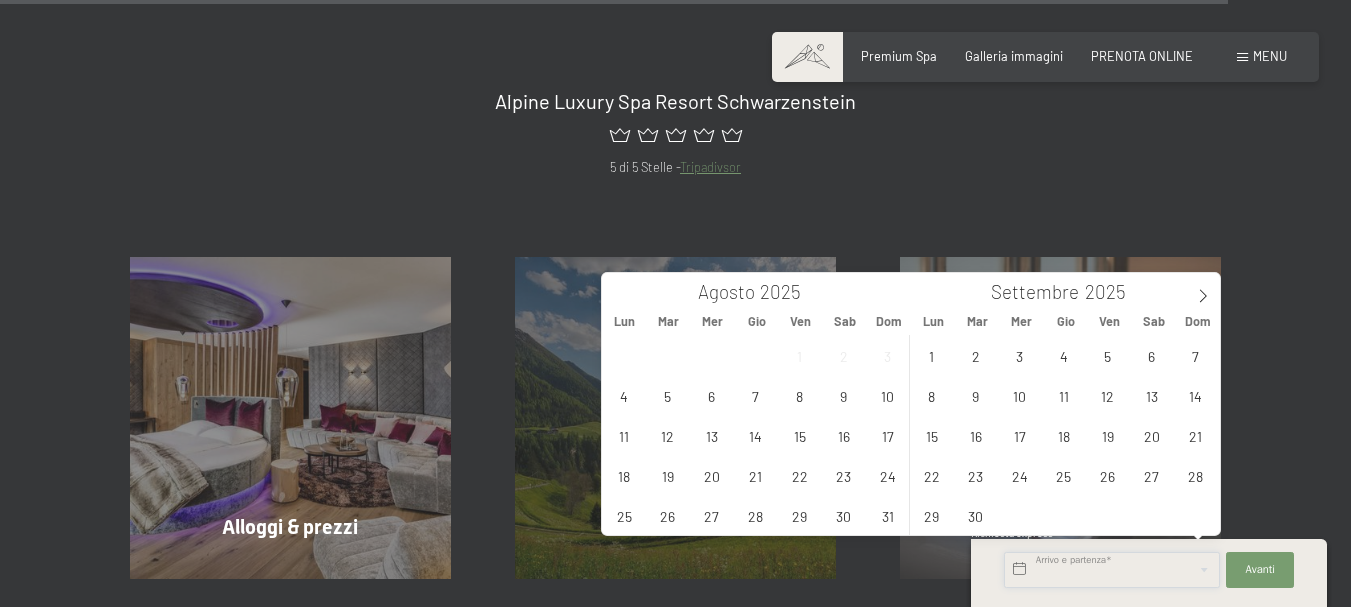 click at bounding box center (1112, 570) 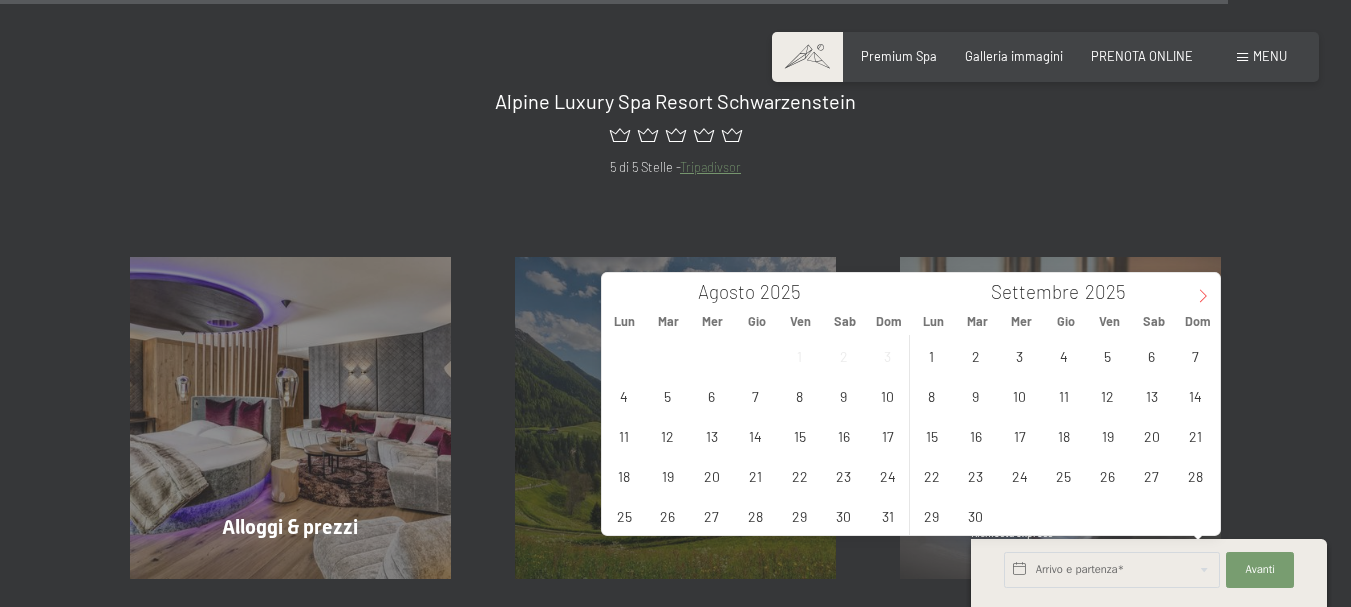 click at bounding box center (1203, 290) 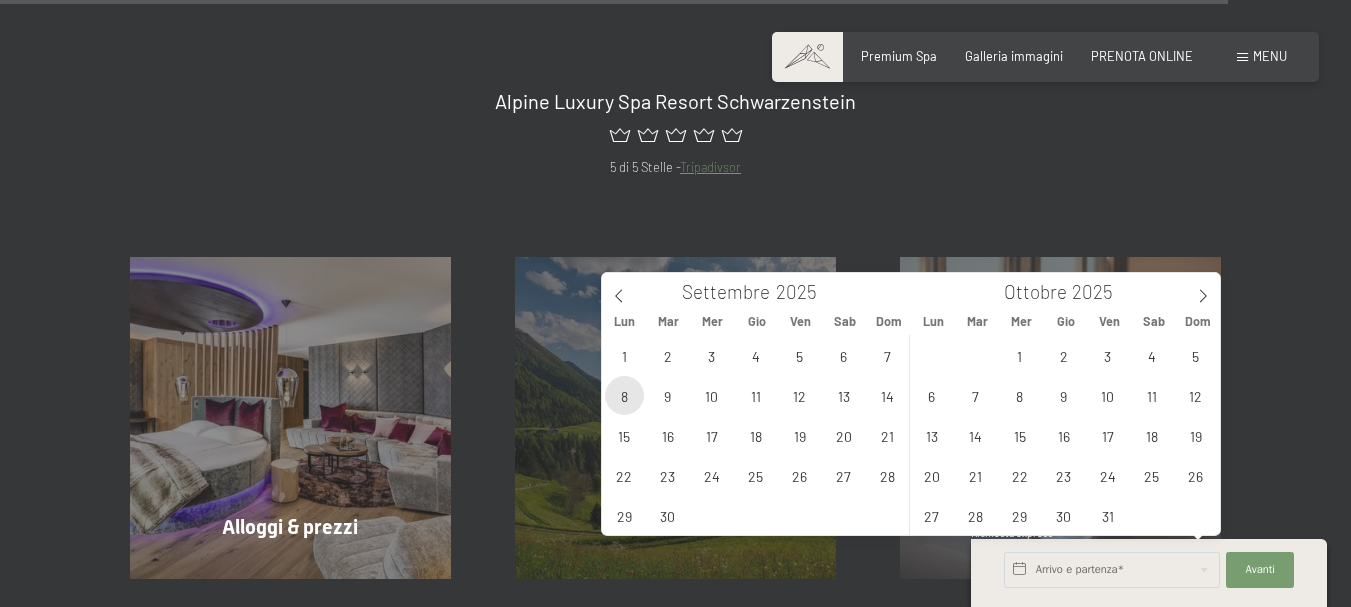 click on "8" at bounding box center (624, 395) 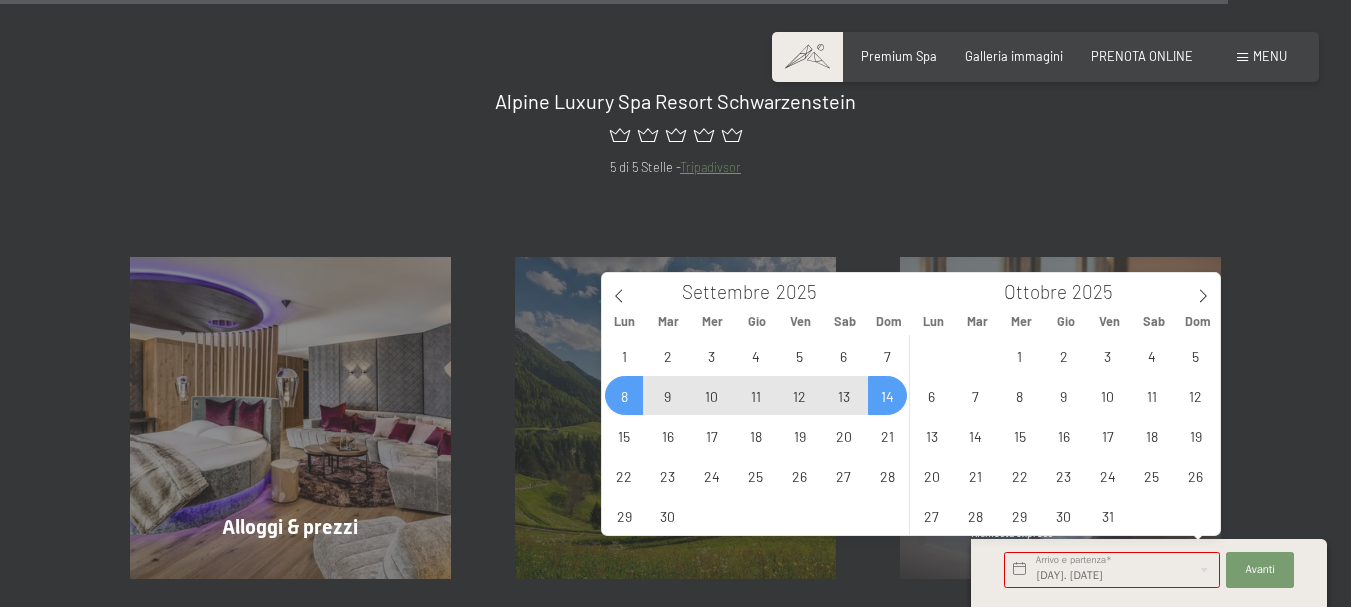 click on "14" at bounding box center [887, 395] 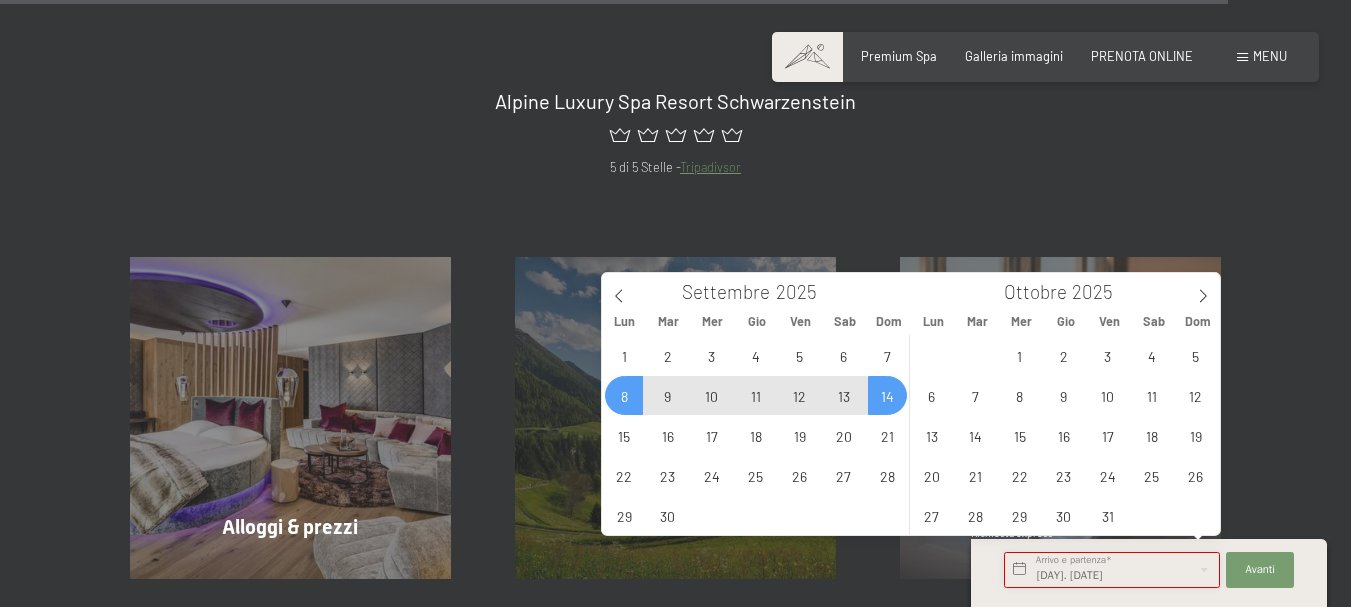 type on "Lun. 08/09/2025 - Dom. 14/09/2025" 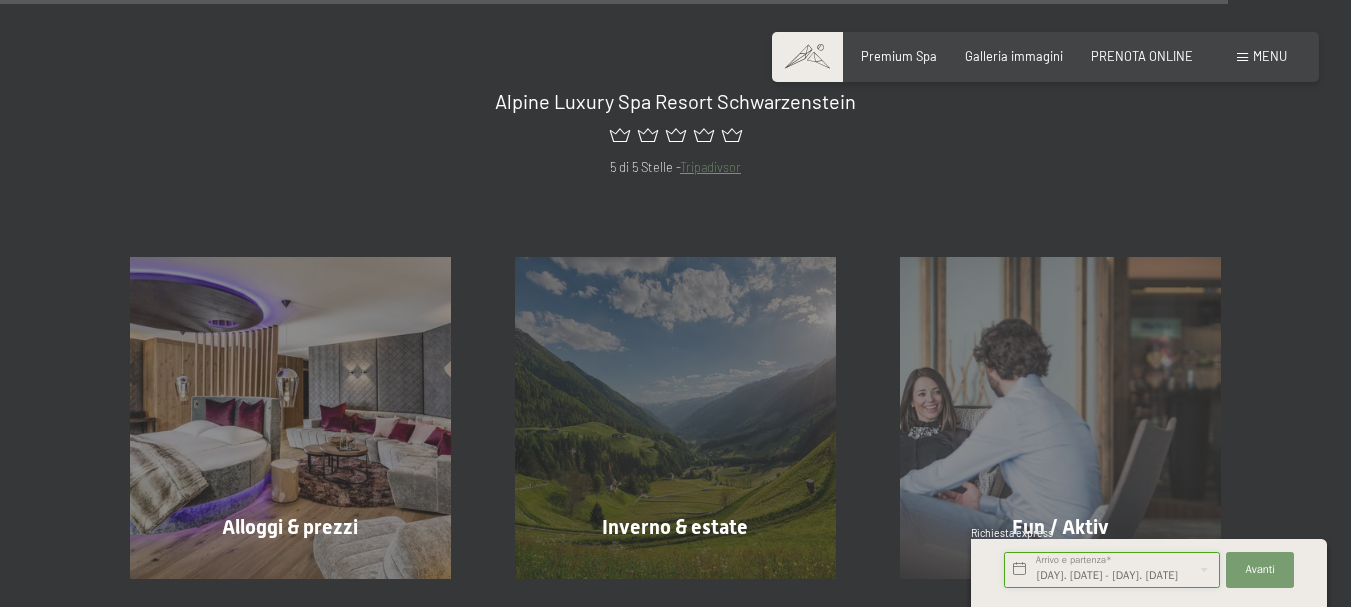 scroll, scrollTop: 0, scrollLeft: 28, axis: horizontal 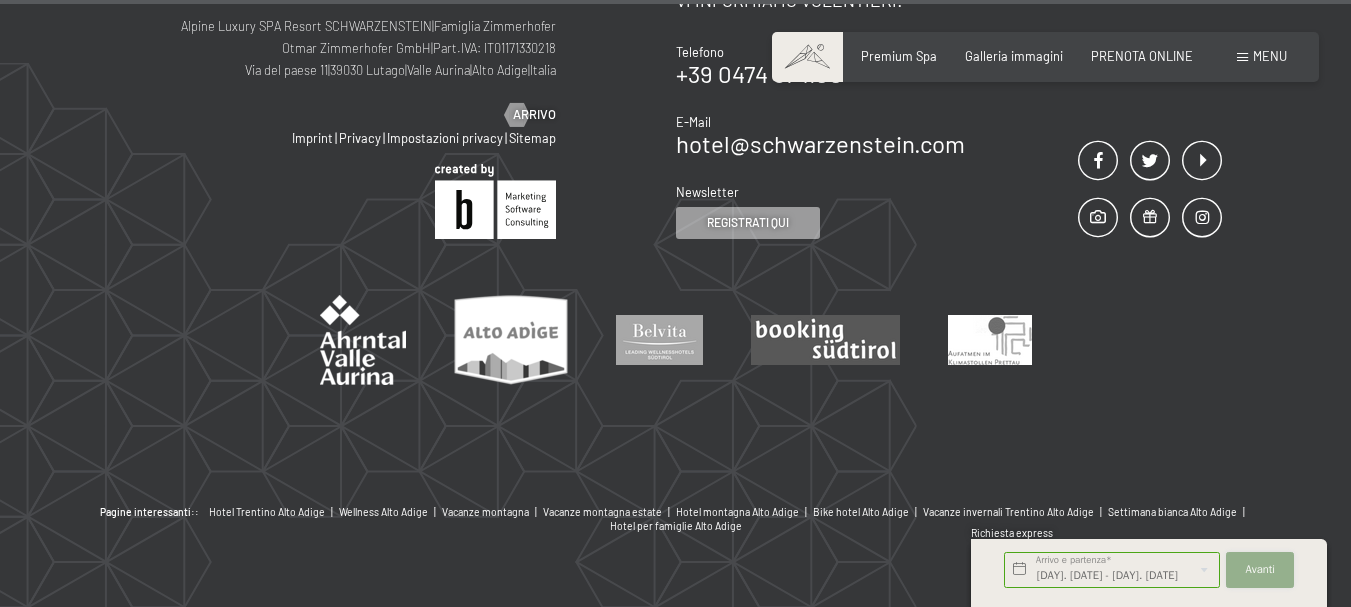 click on "Avanti" at bounding box center [1261, 570] 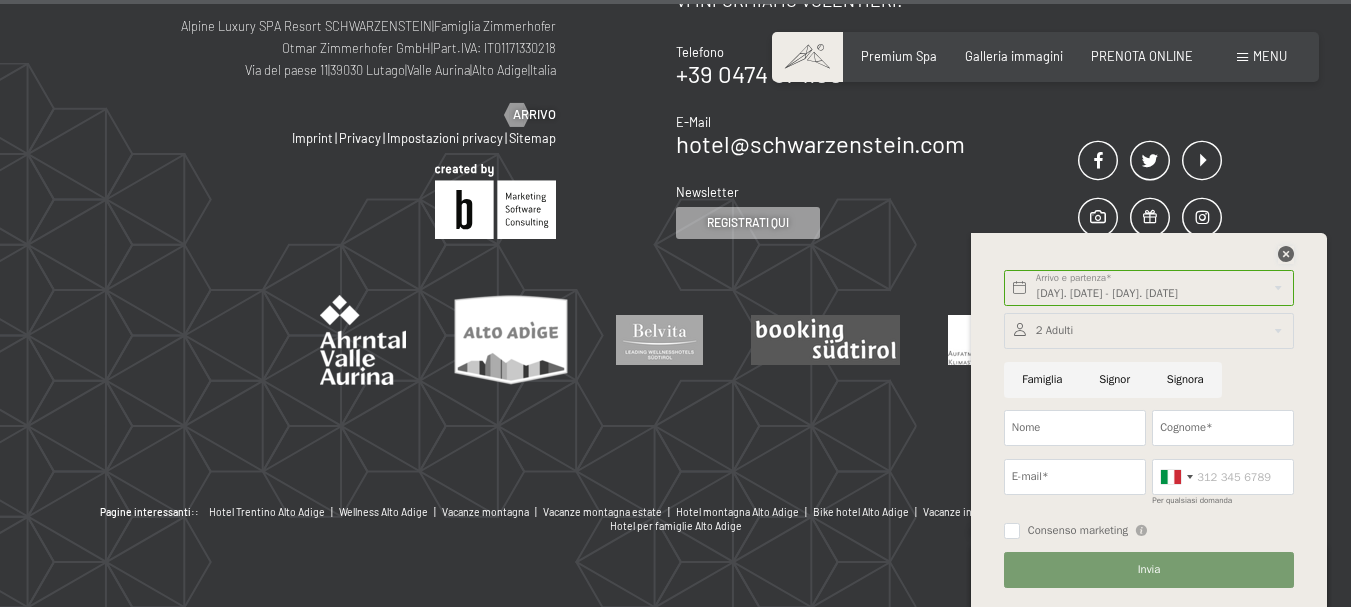 click at bounding box center [1286, 254] 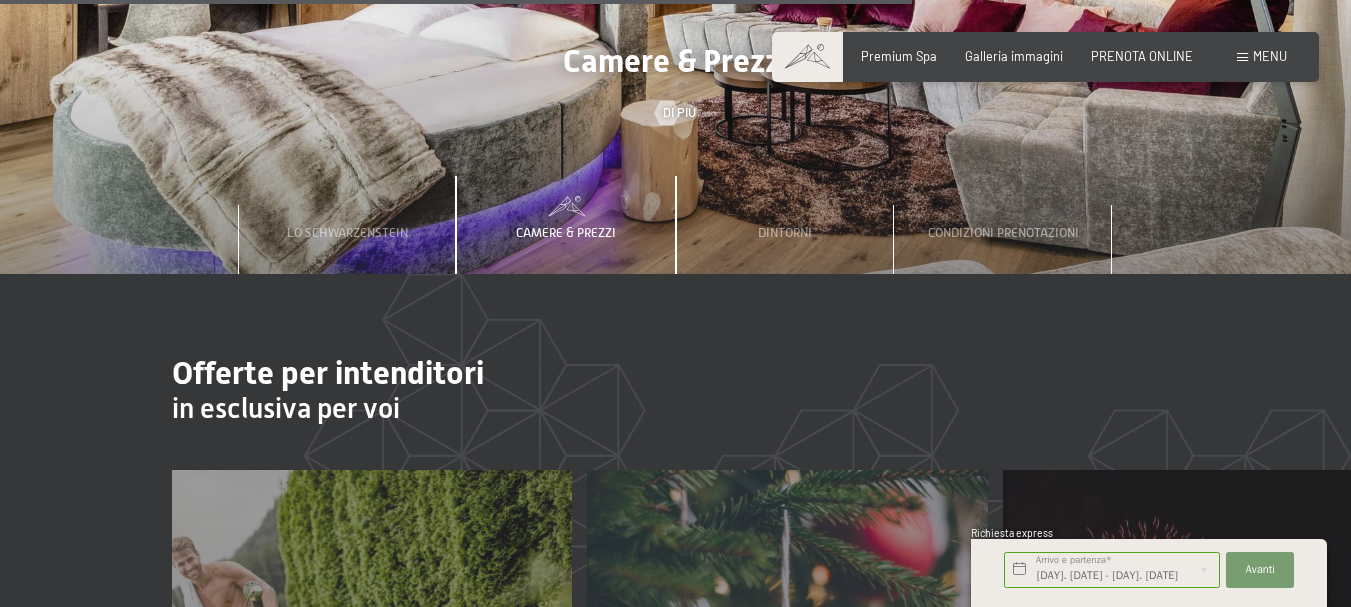 scroll, scrollTop: 5186, scrollLeft: 0, axis: vertical 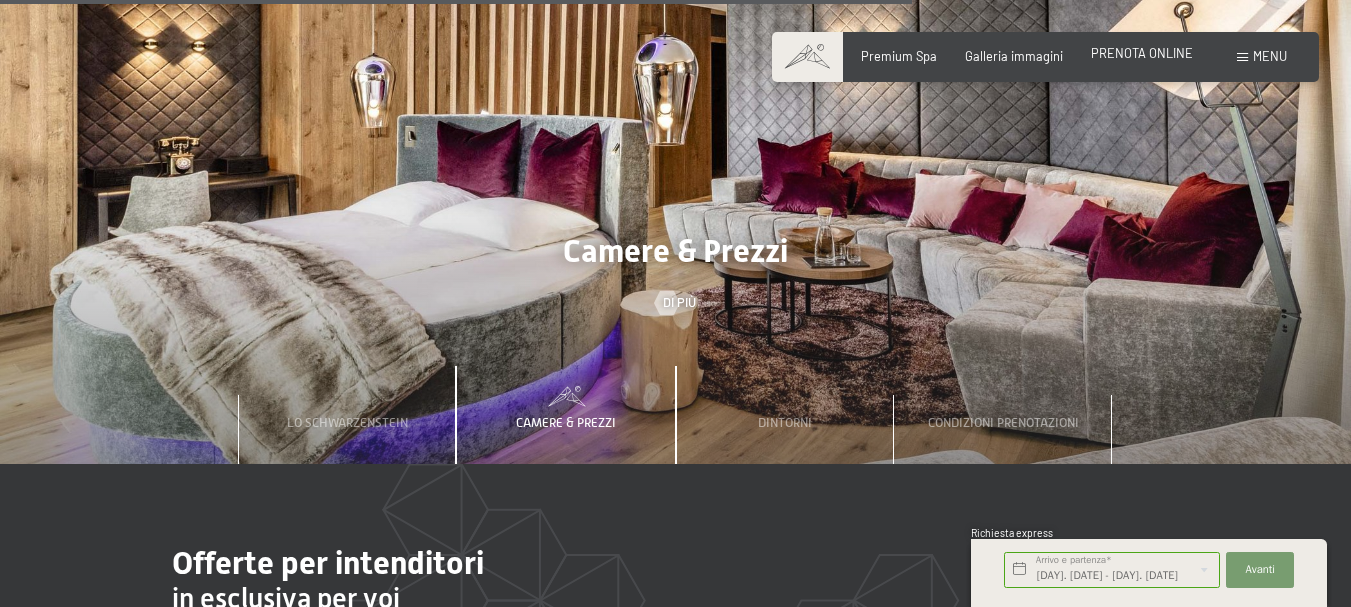 click on "PRENOTA ONLINE" at bounding box center [1142, 53] 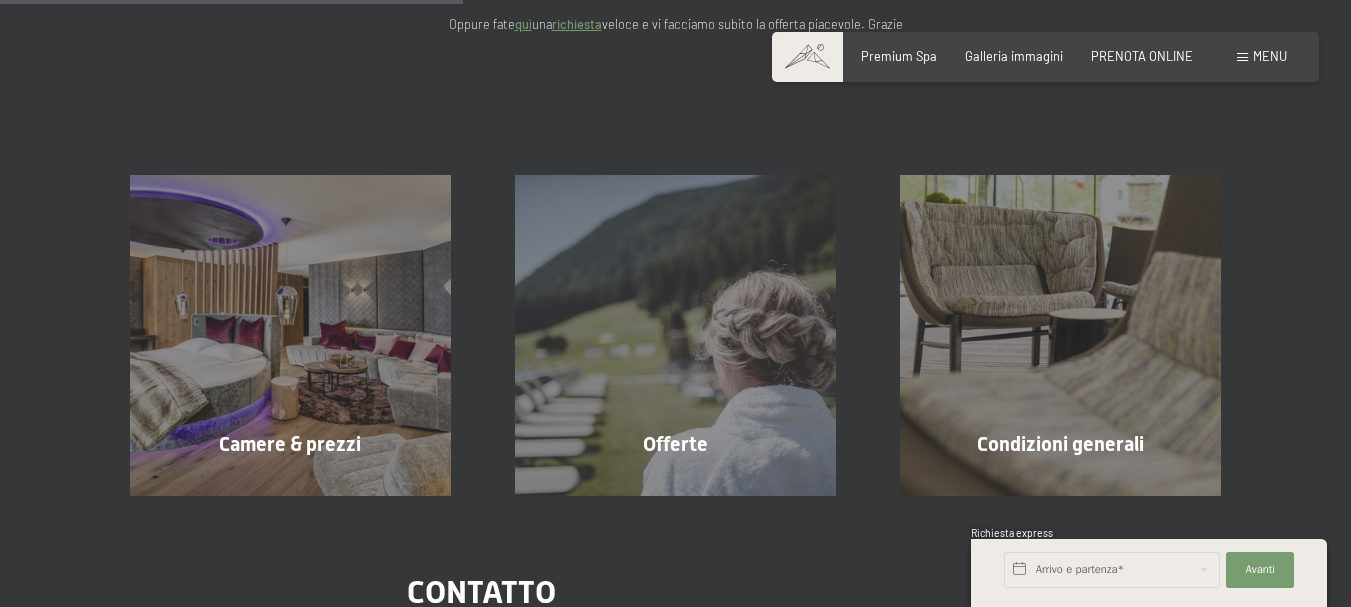 scroll, scrollTop: 300, scrollLeft: 0, axis: vertical 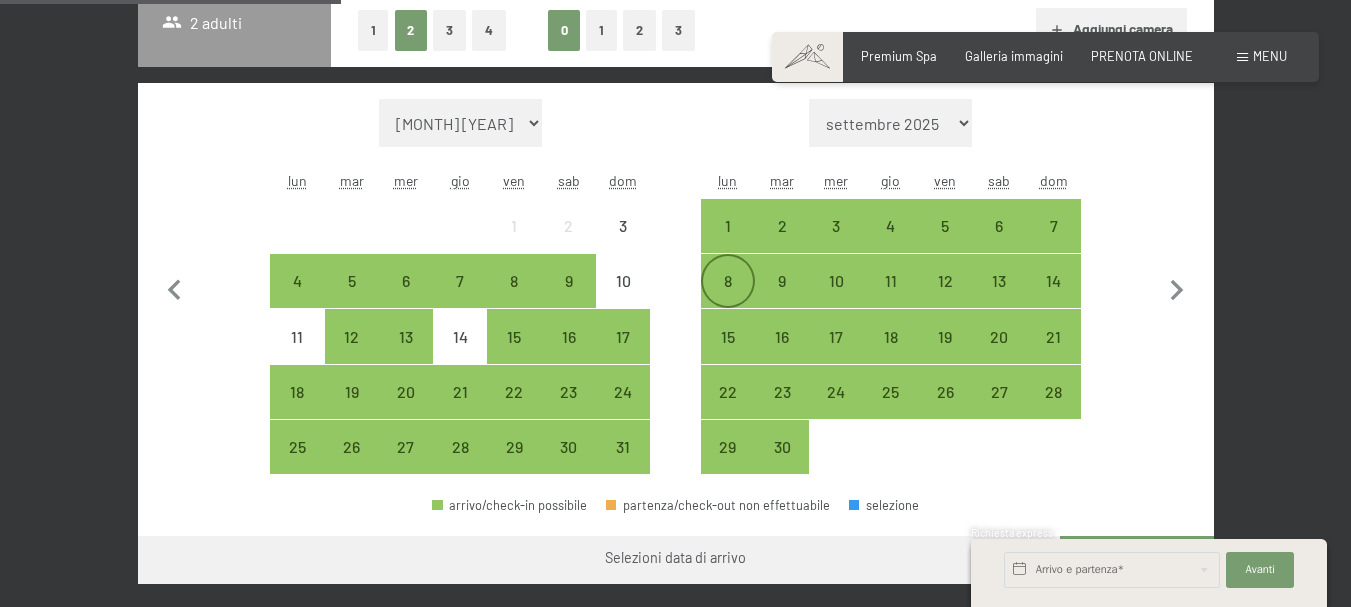 click on "8" at bounding box center [728, 298] 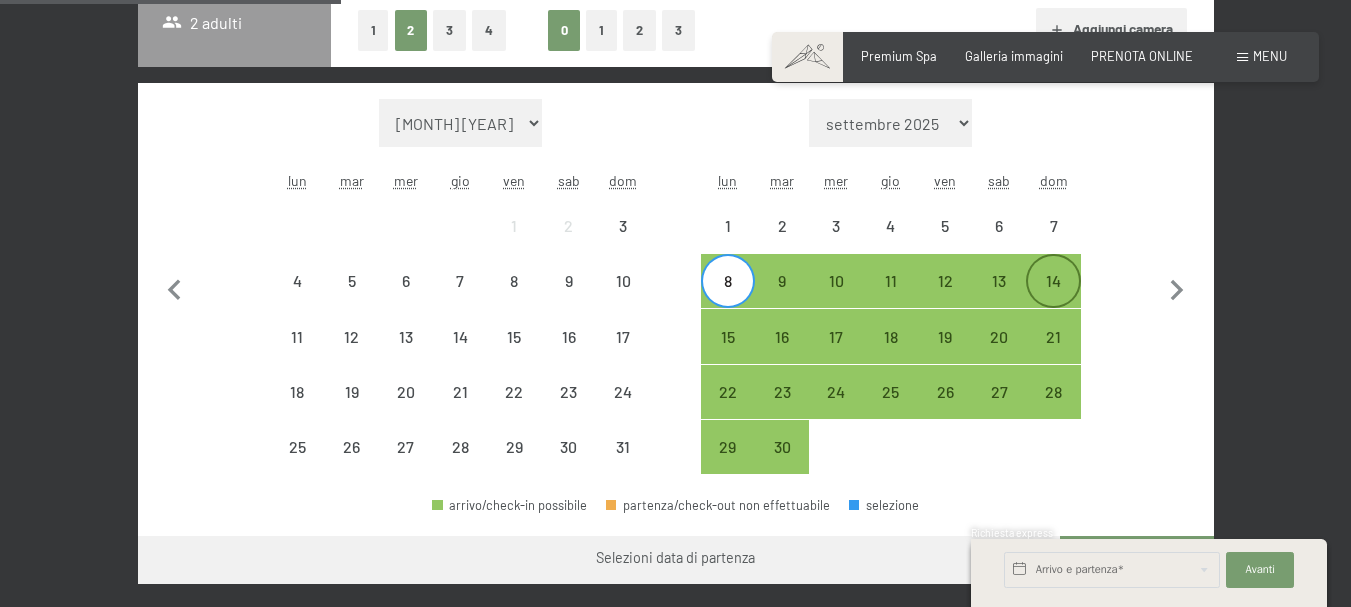 click on "14" at bounding box center [1053, 298] 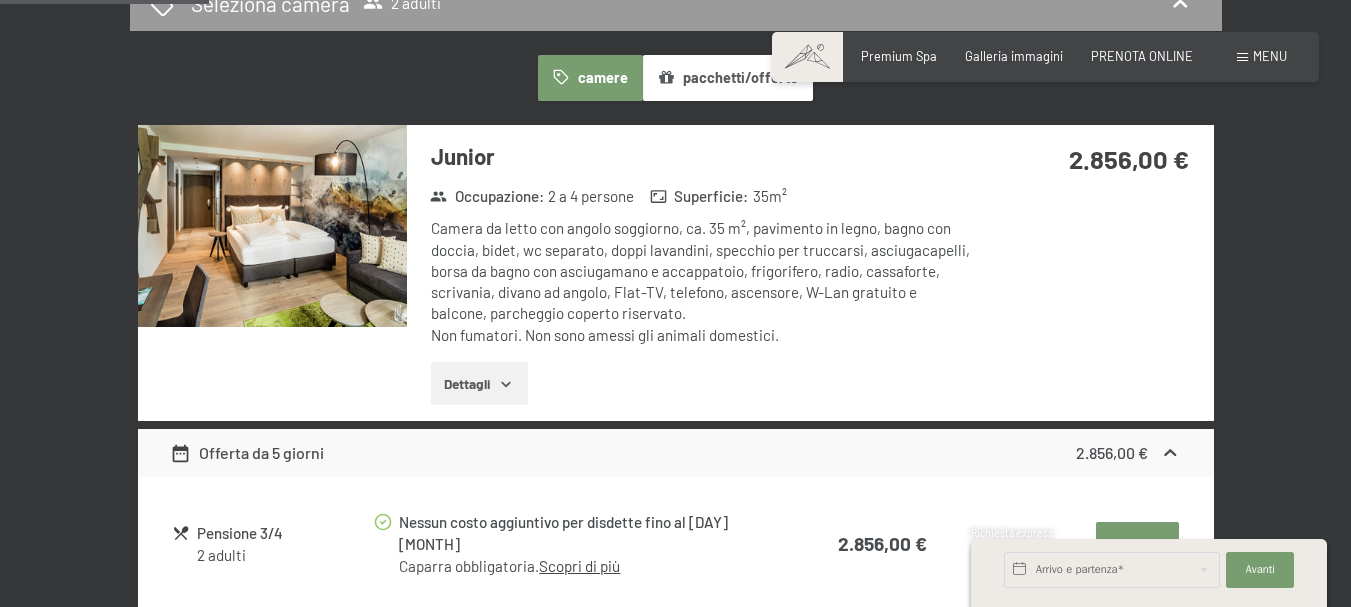 scroll, scrollTop: 1100, scrollLeft: 0, axis: vertical 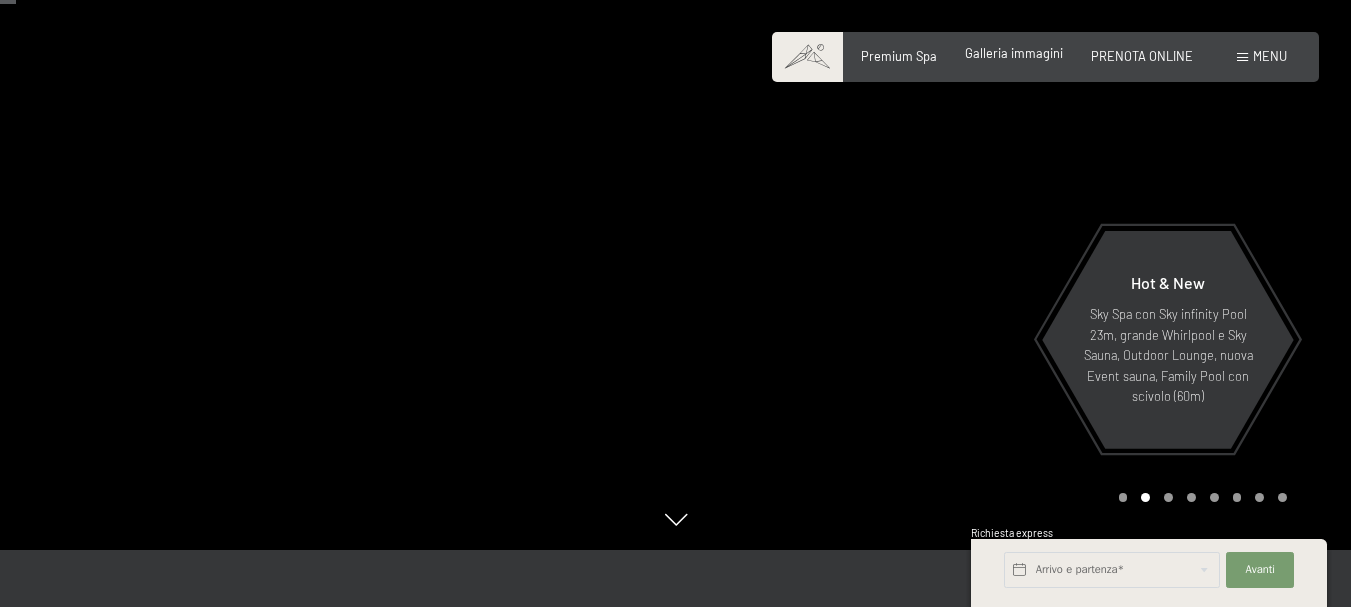 click on "Galleria immagini" at bounding box center (1014, 53) 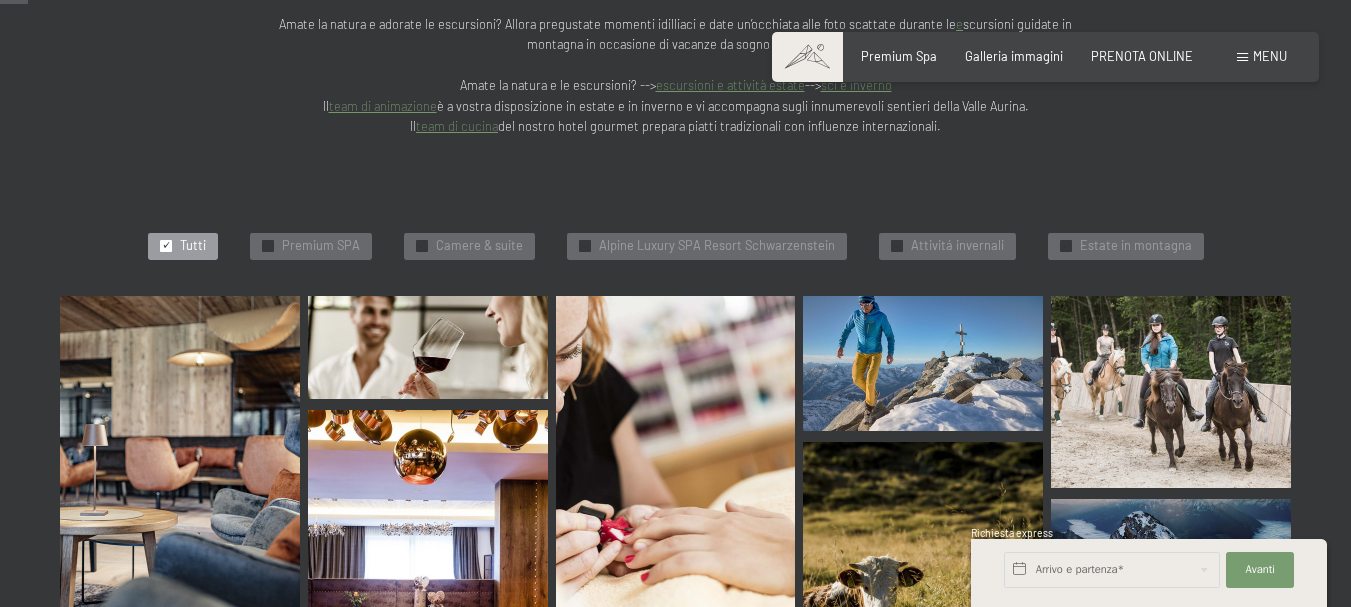 scroll, scrollTop: 400, scrollLeft: 0, axis: vertical 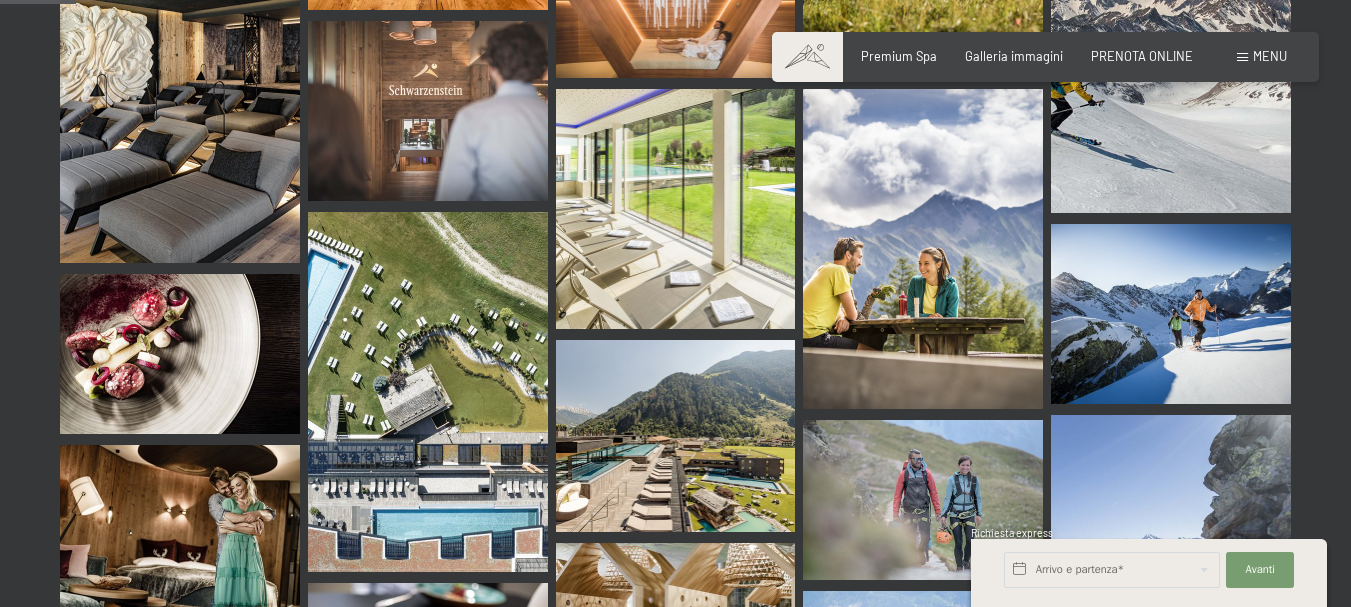 click at bounding box center [676, 436] 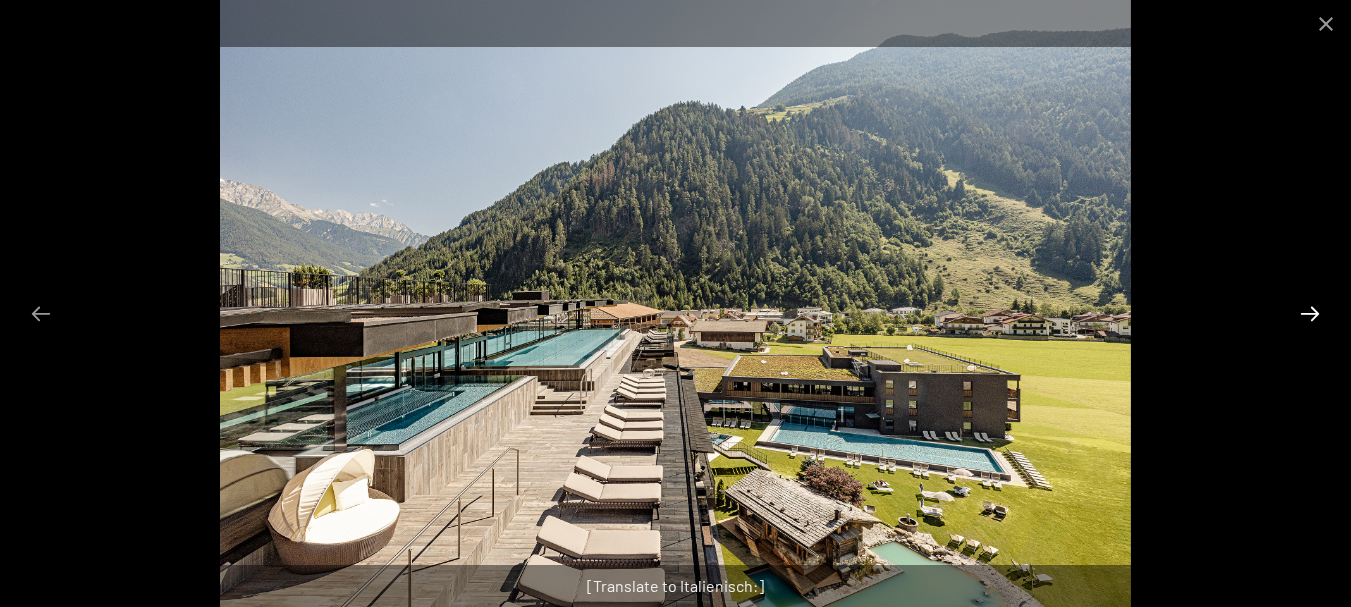 click at bounding box center [1310, 313] 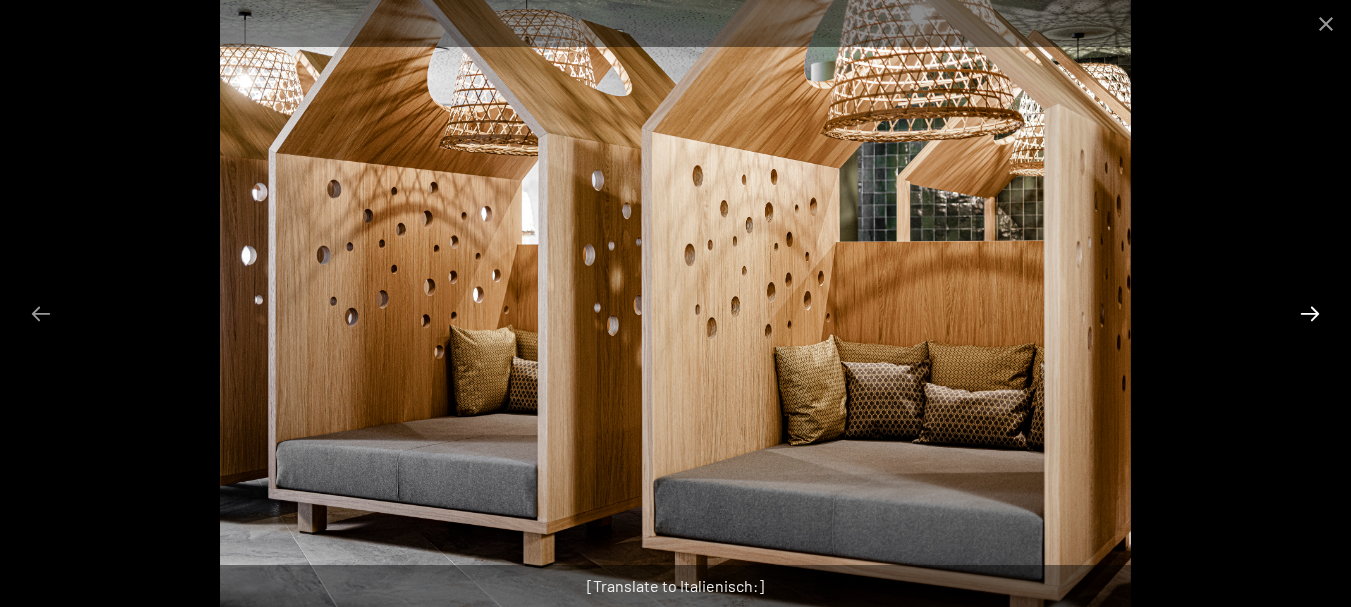 click at bounding box center (1310, 313) 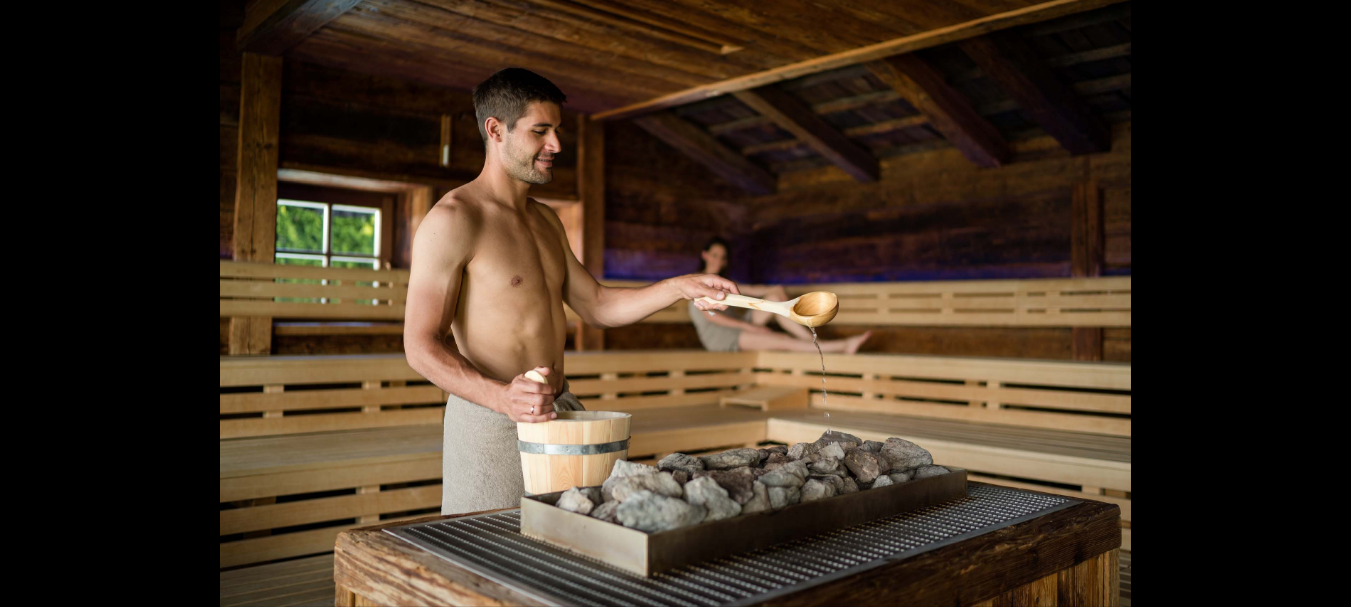 click at bounding box center [1320, 313] 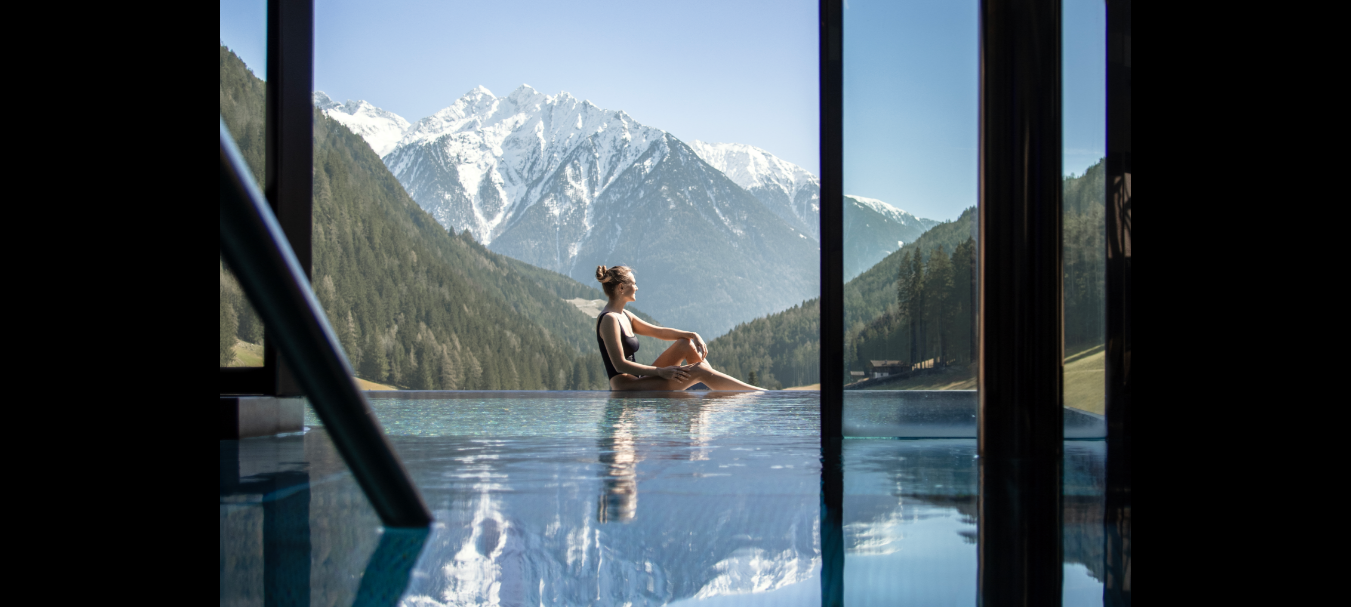 click at bounding box center [1320, 313] 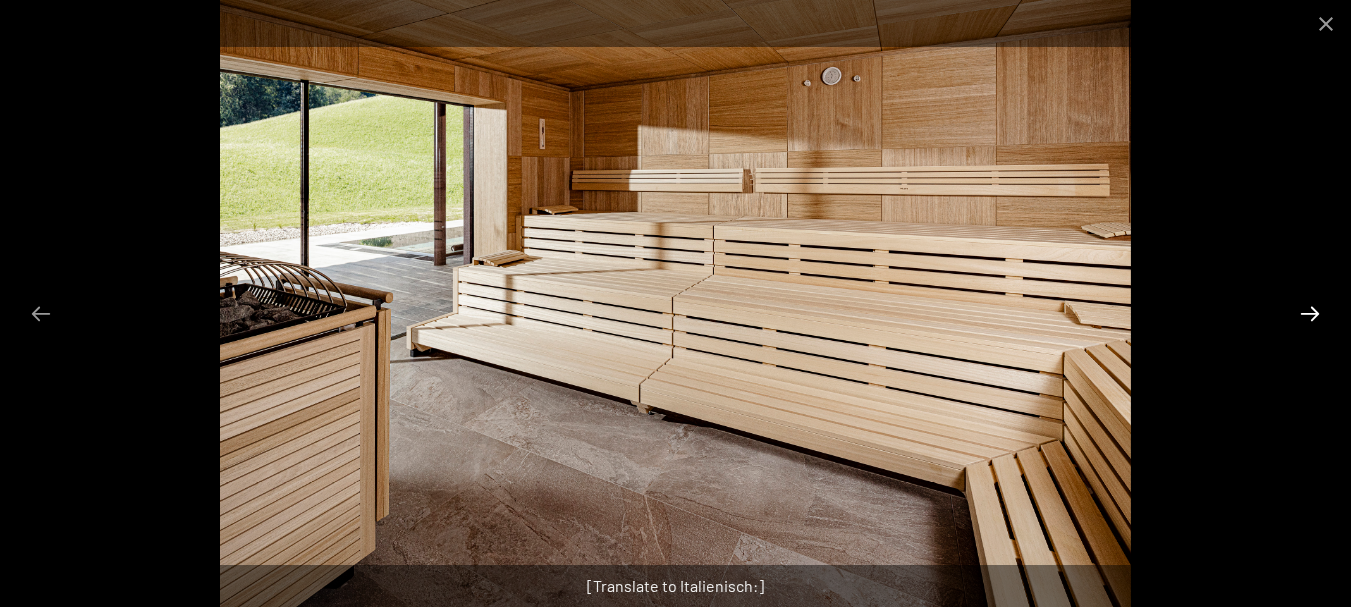 click at bounding box center [1310, 313] 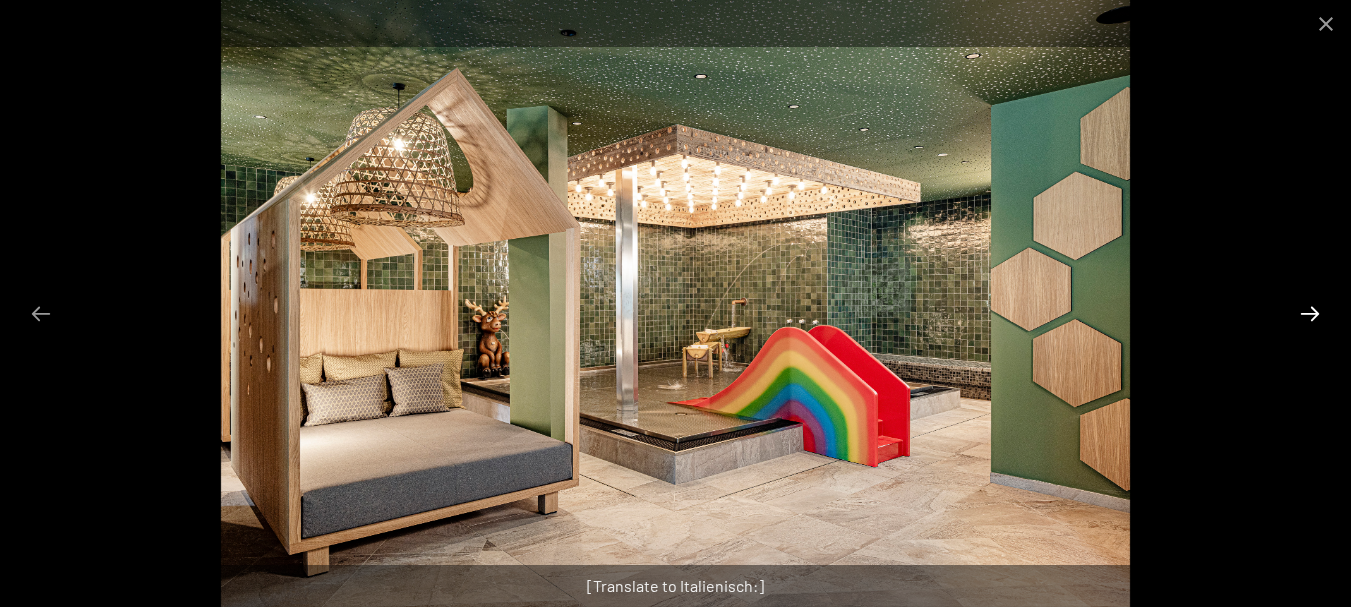 click at bounding box center [1310, 313] 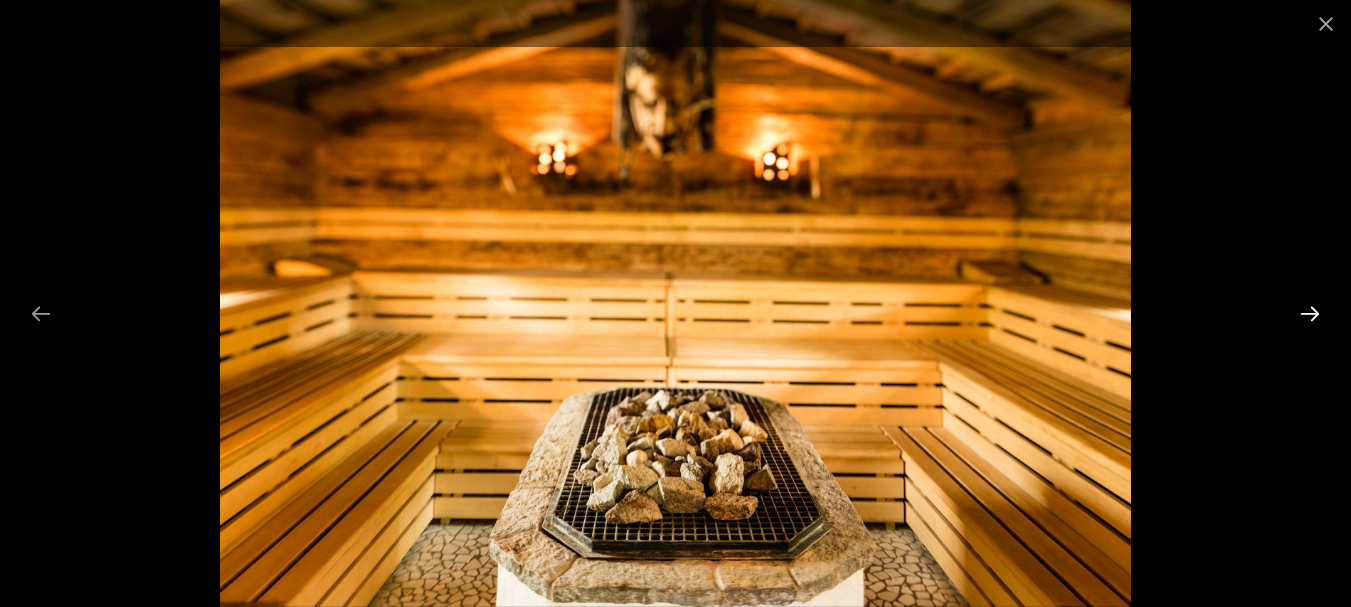 scroll, scrollTop: 1600, scrollLeft: 0, axis: vertical 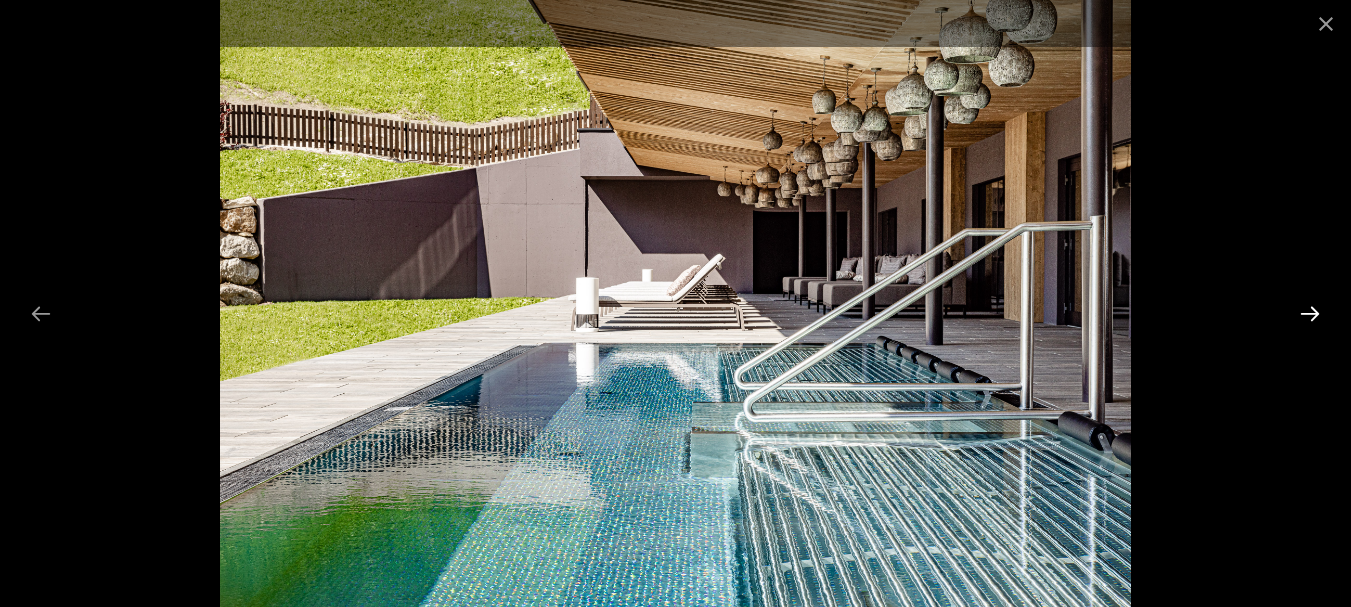 click at bounding box center [1310, 313] 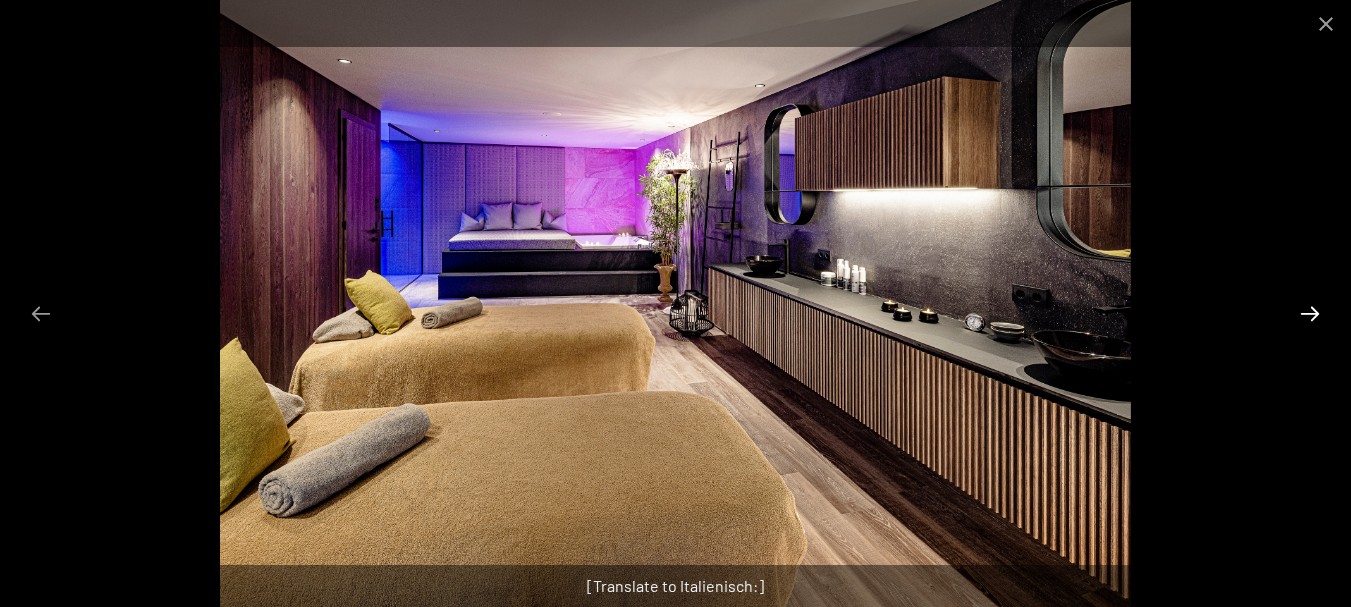 click at bounding box center (1310, 313) 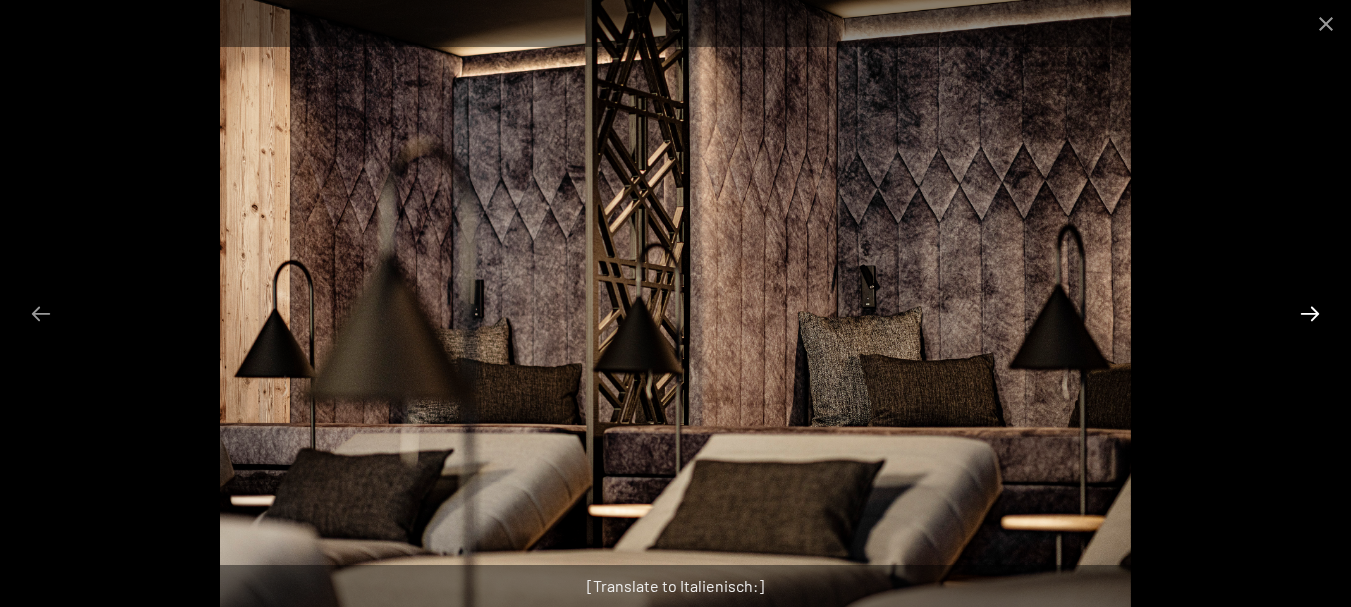 click at bounding box center (1310, 313) 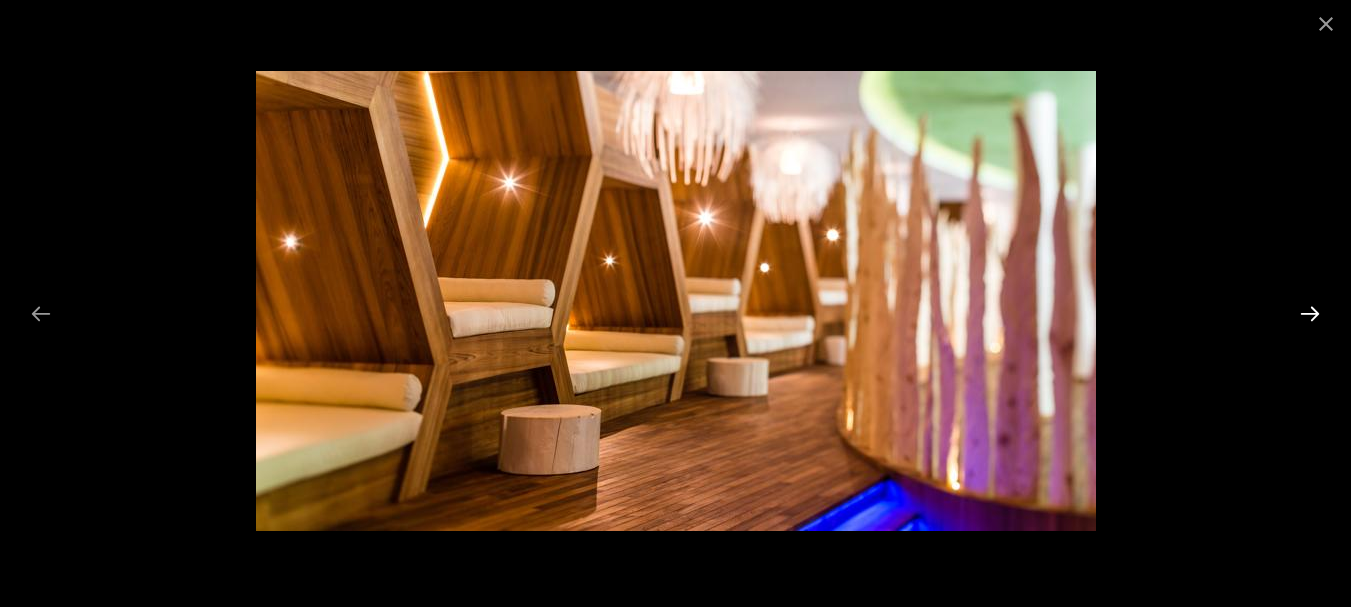click at bounding box center [1310, 313] 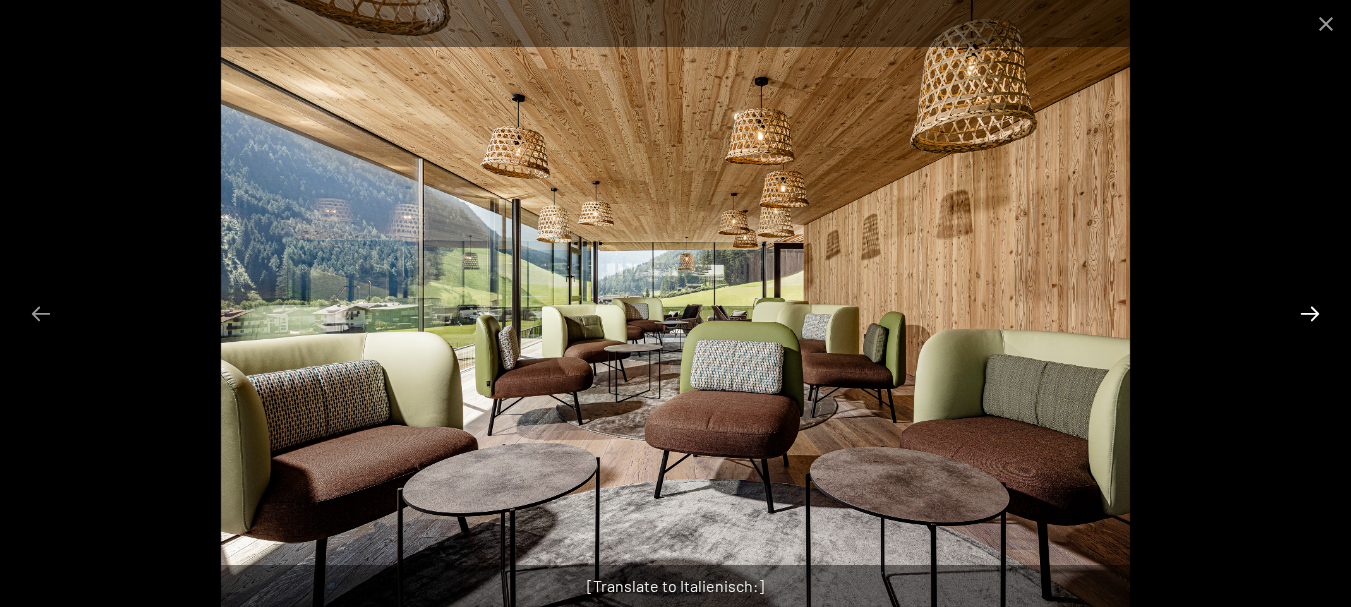 click at bounding box center (1310, 313) 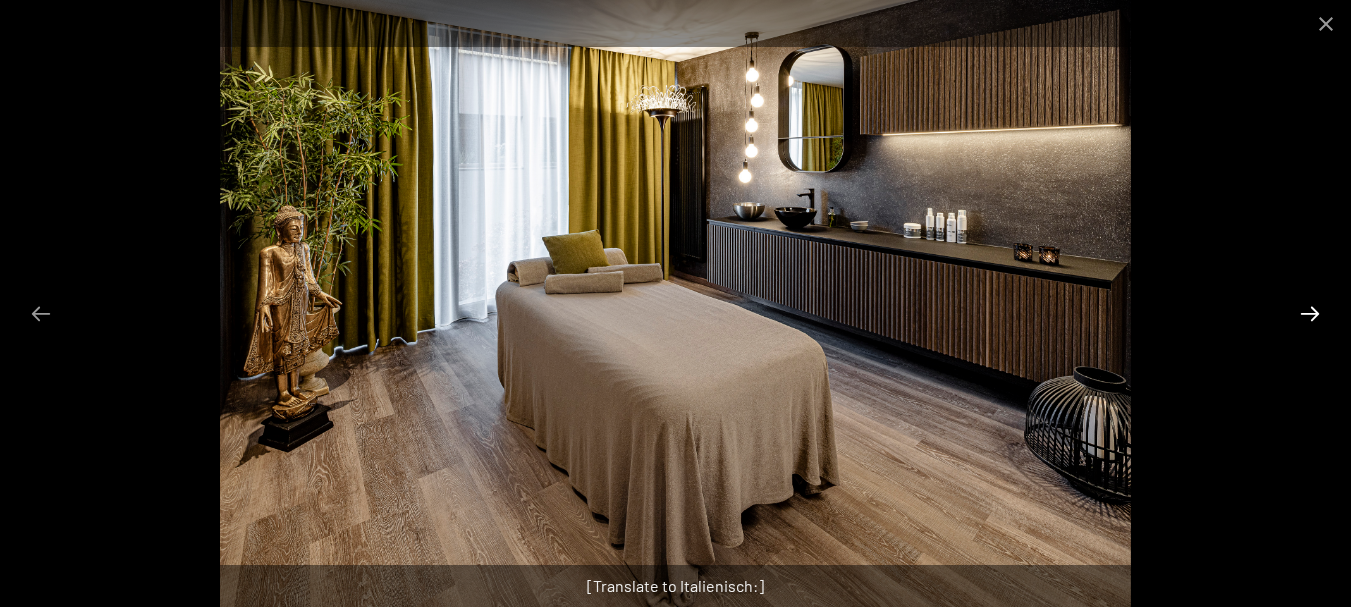 click at bounding box center [1310, 313] 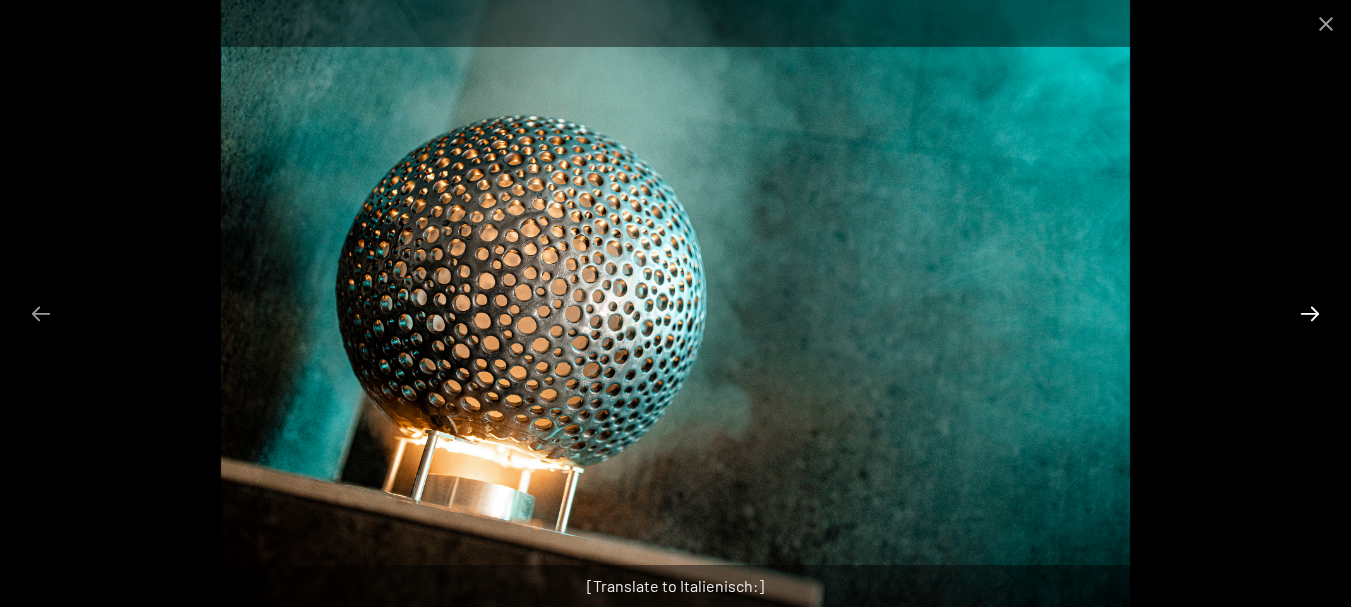 click at bounding box center [1310, 313] 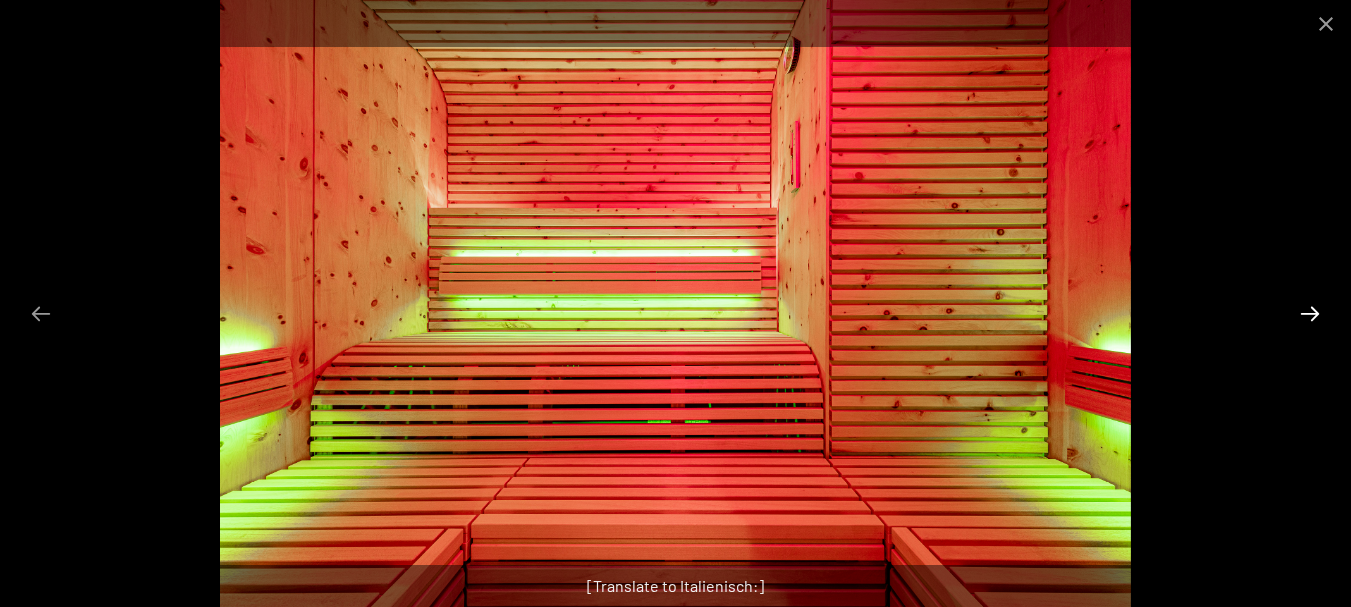 click at bounding box center (1310, 313) 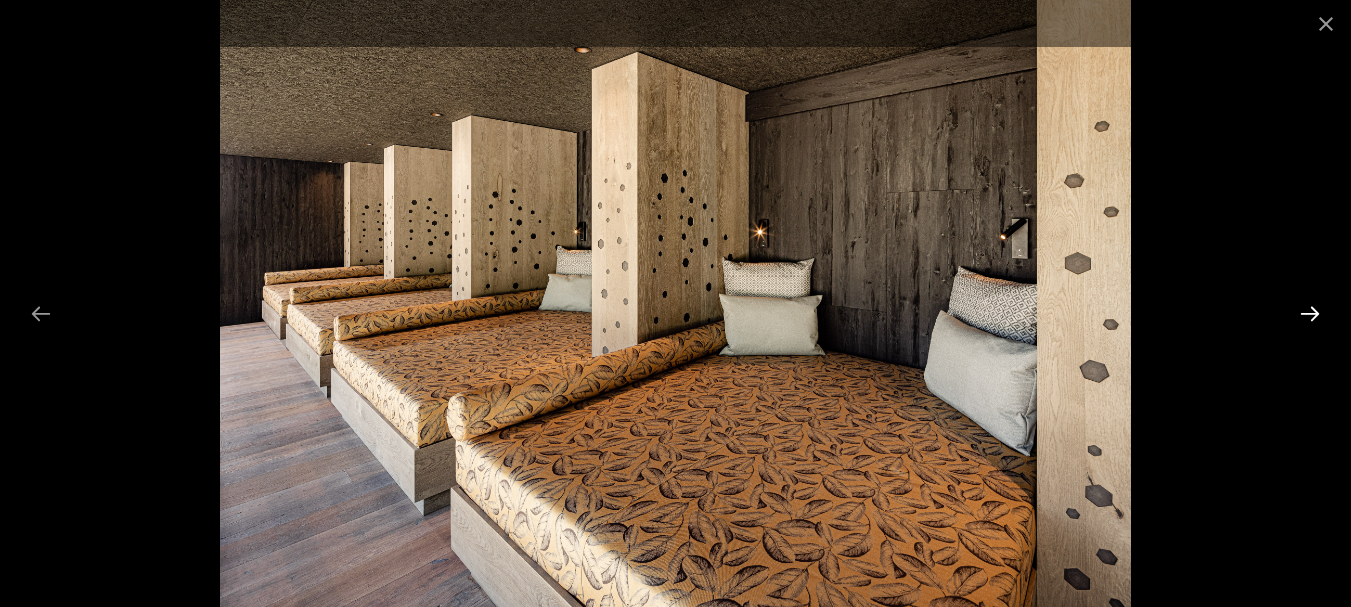 click at bounding box center (1310, 313) 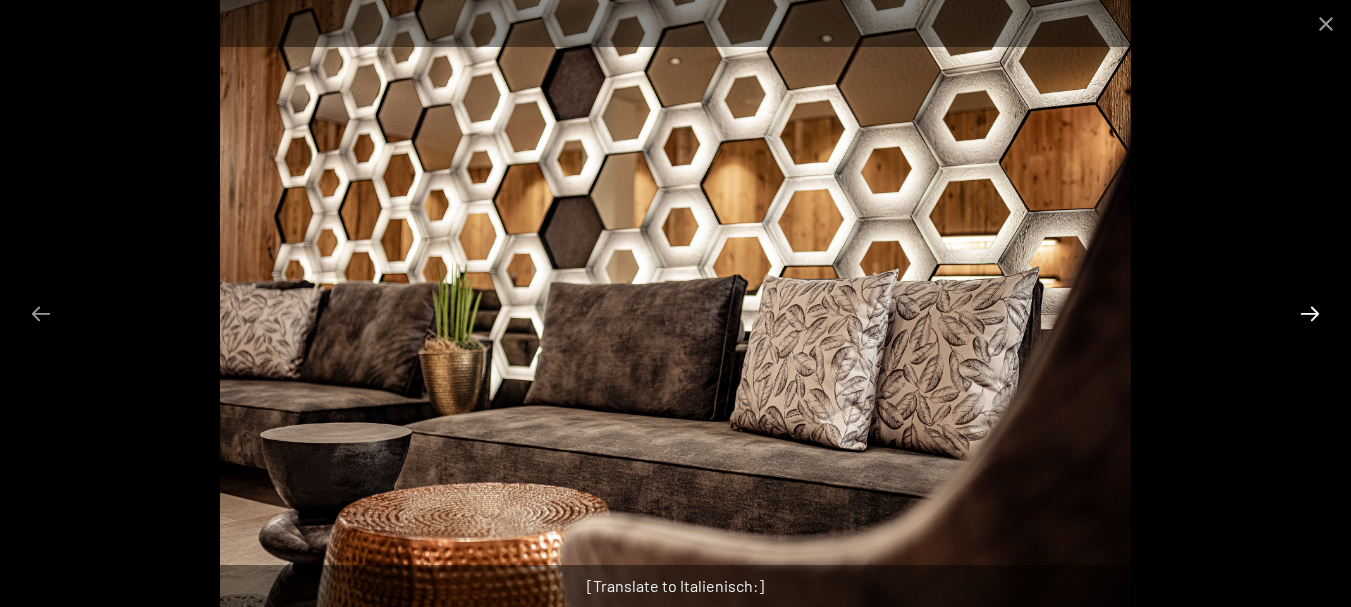 click at bounding box center [1310, 313] 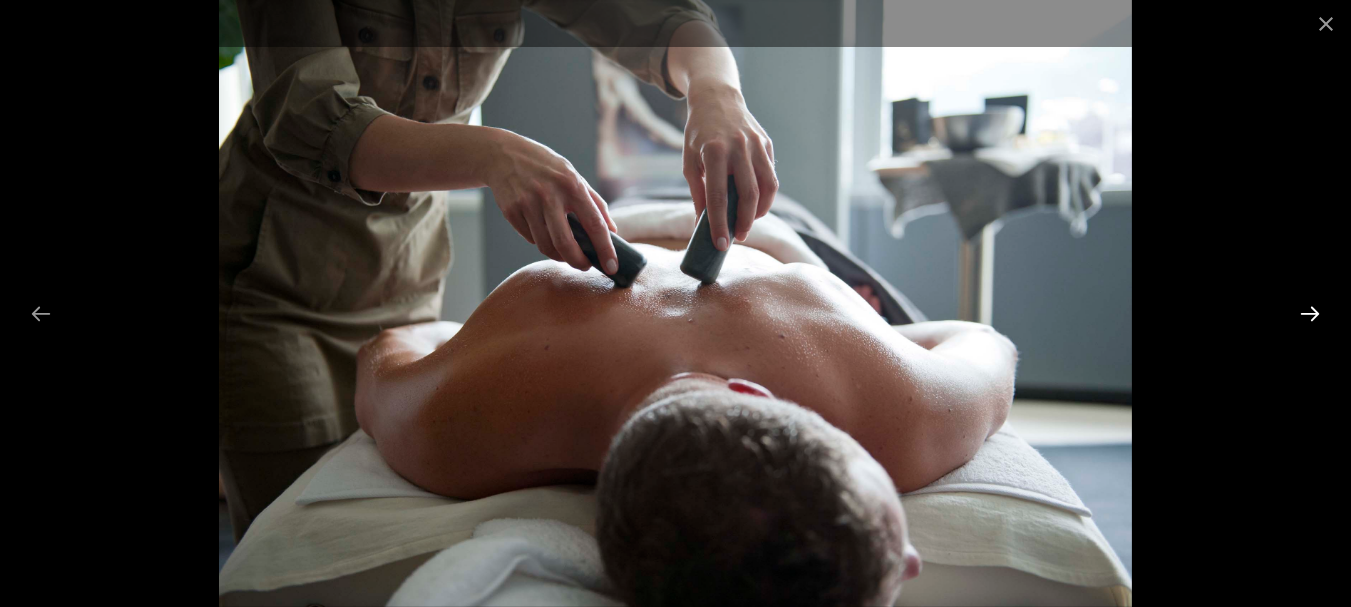 click at bounding box center [1310, 313] 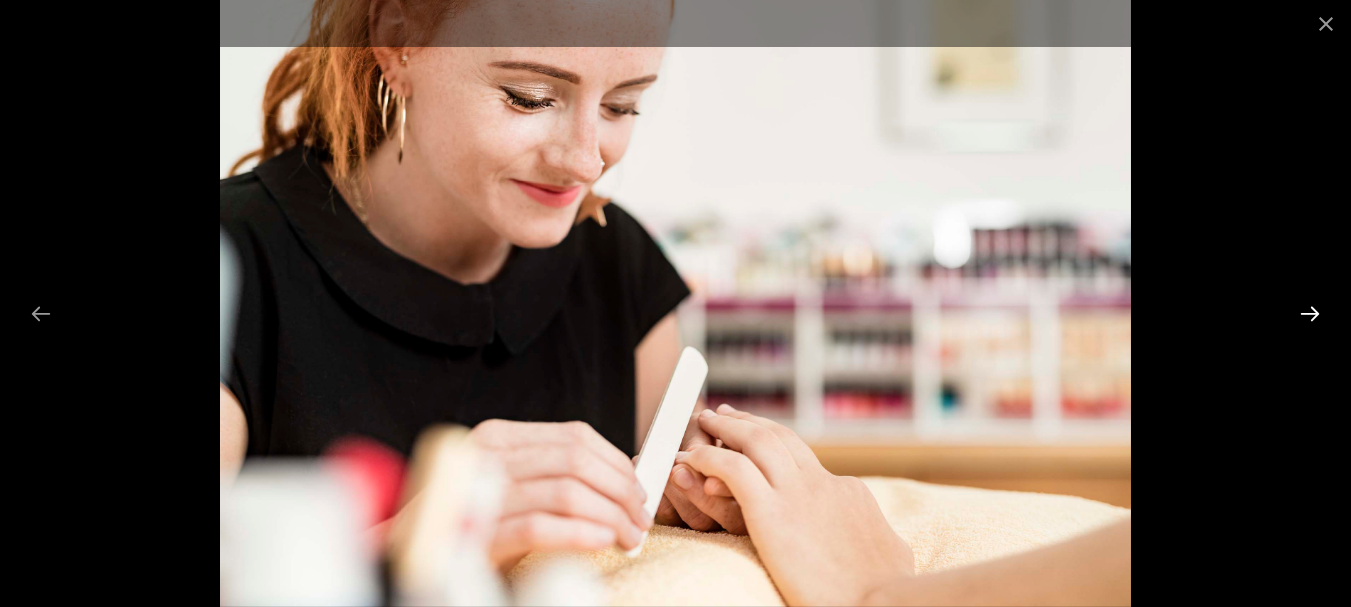 click at bounding box center [1310, 313] 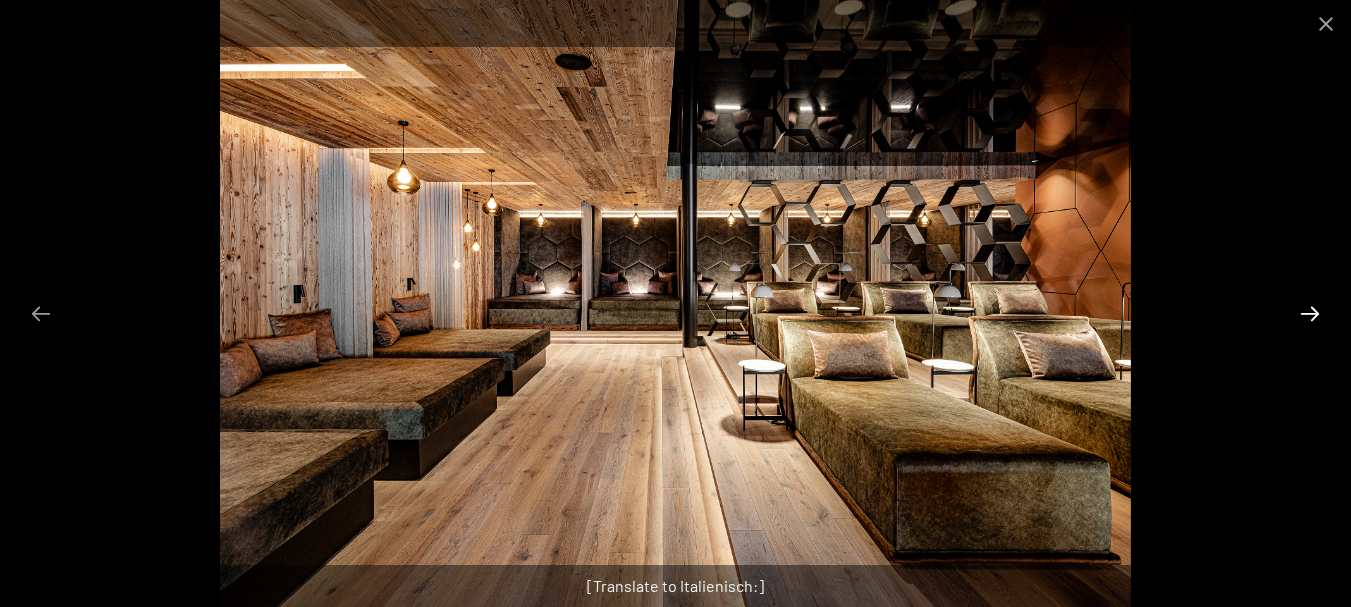 click at bounding box center (1310, 313) 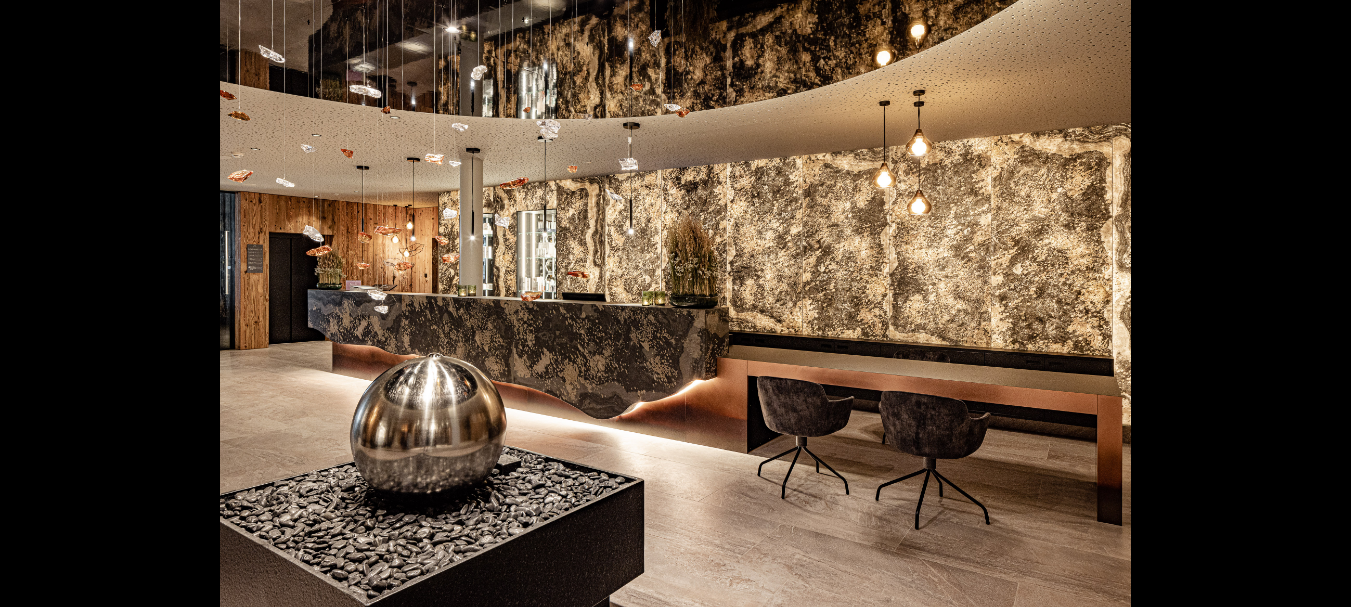 click at bounding box center [1320, 313] 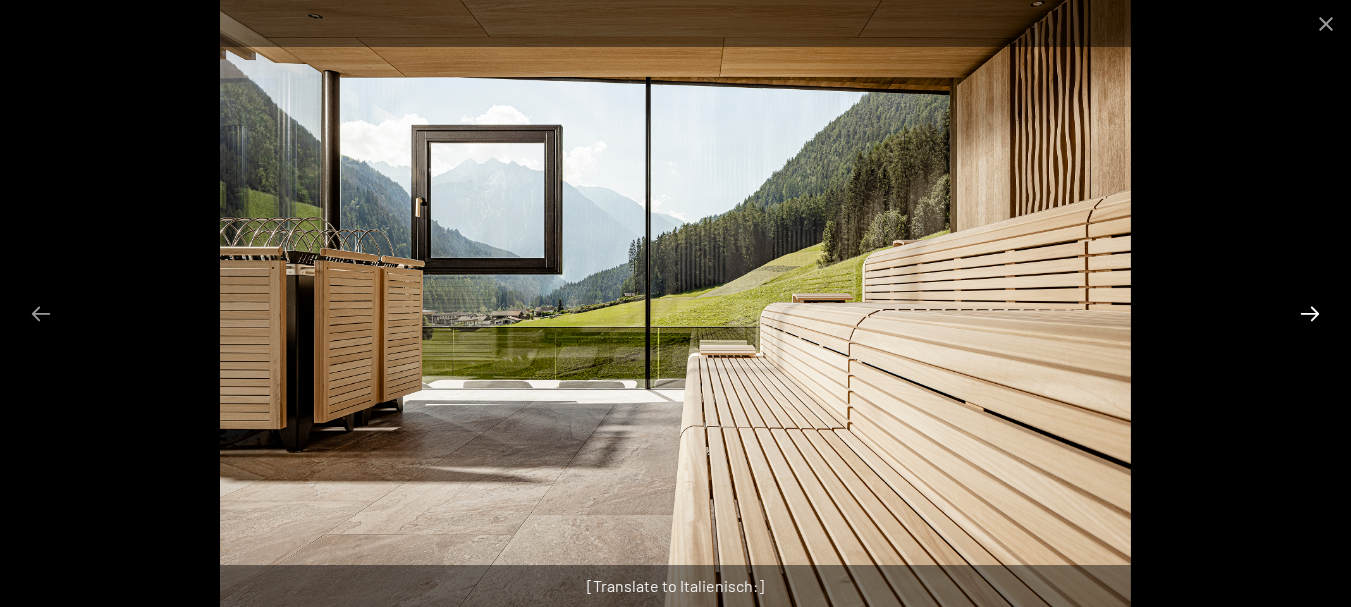click at bounding box center [1310, 313] 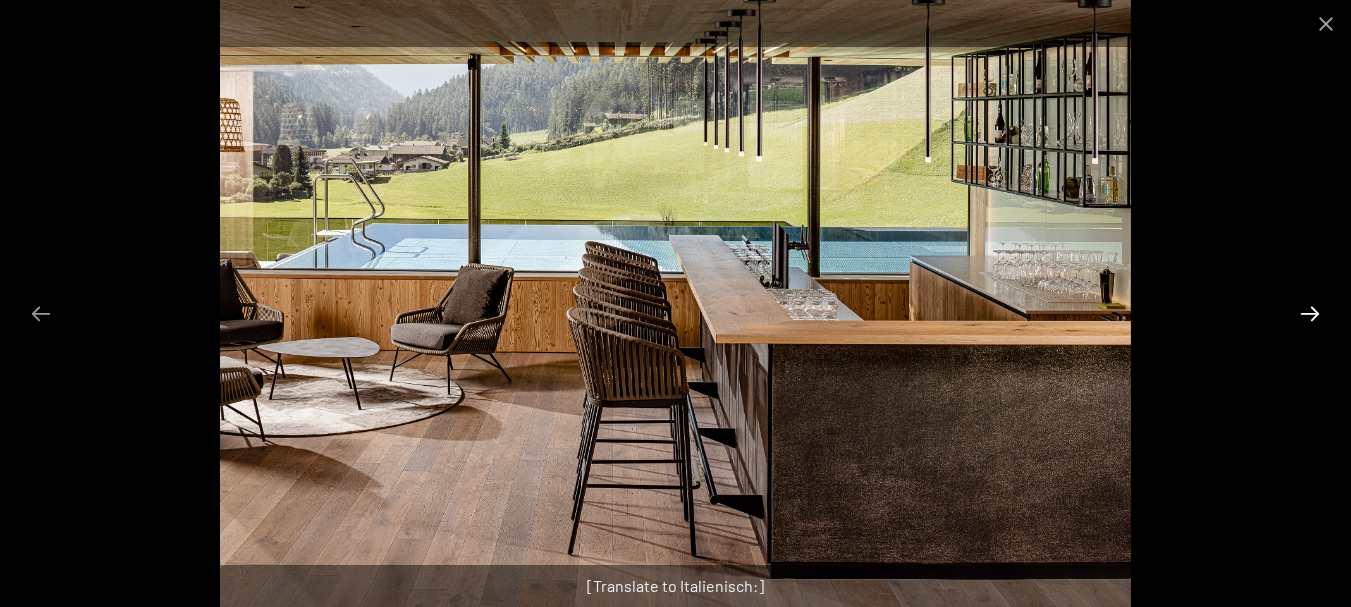 click at bounding box center [1310, 313] 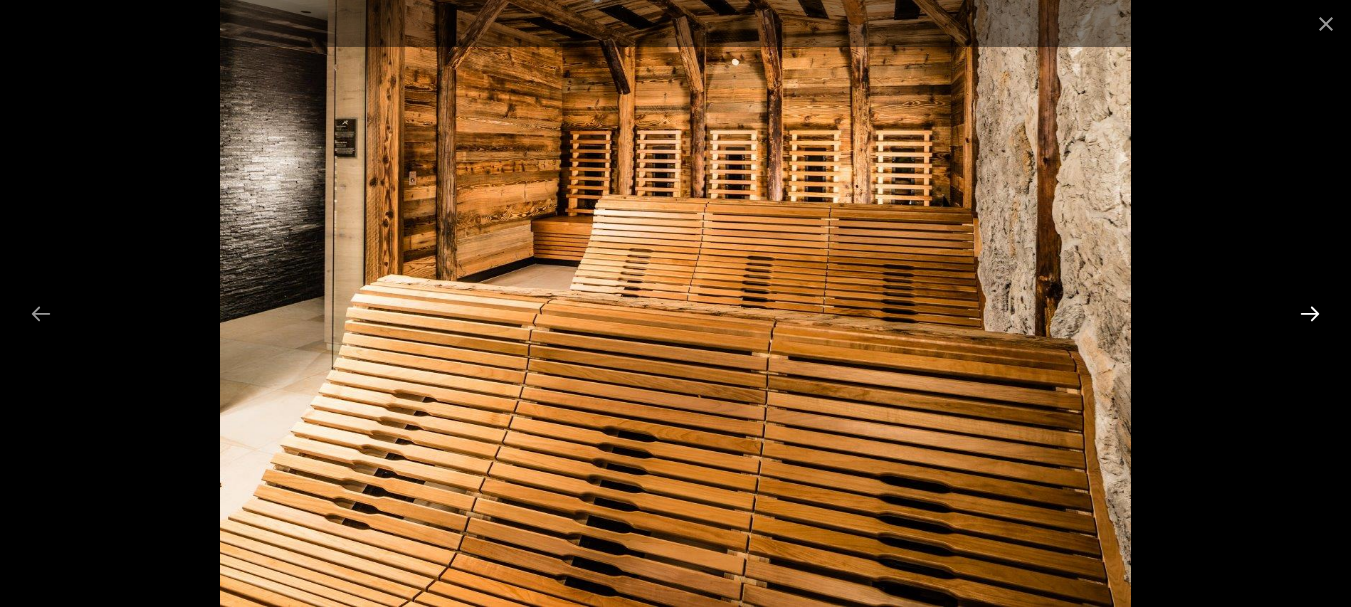 click at bounding box center (1310, 313) 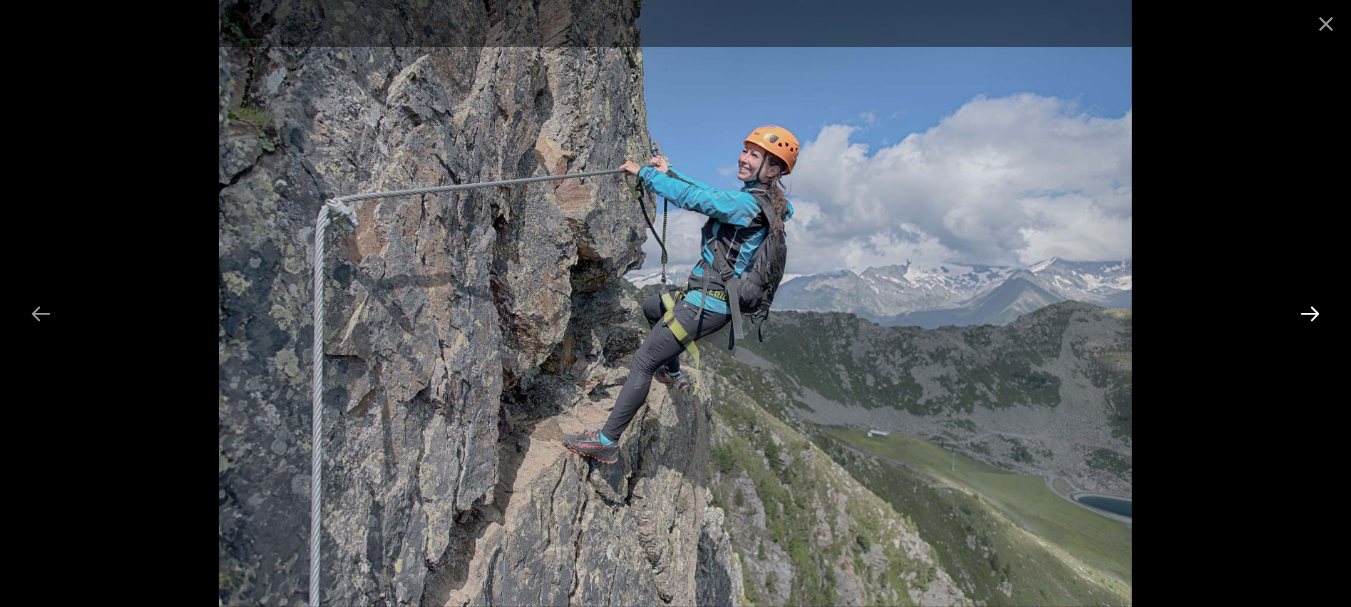 click at bounding box center [1310, 313] 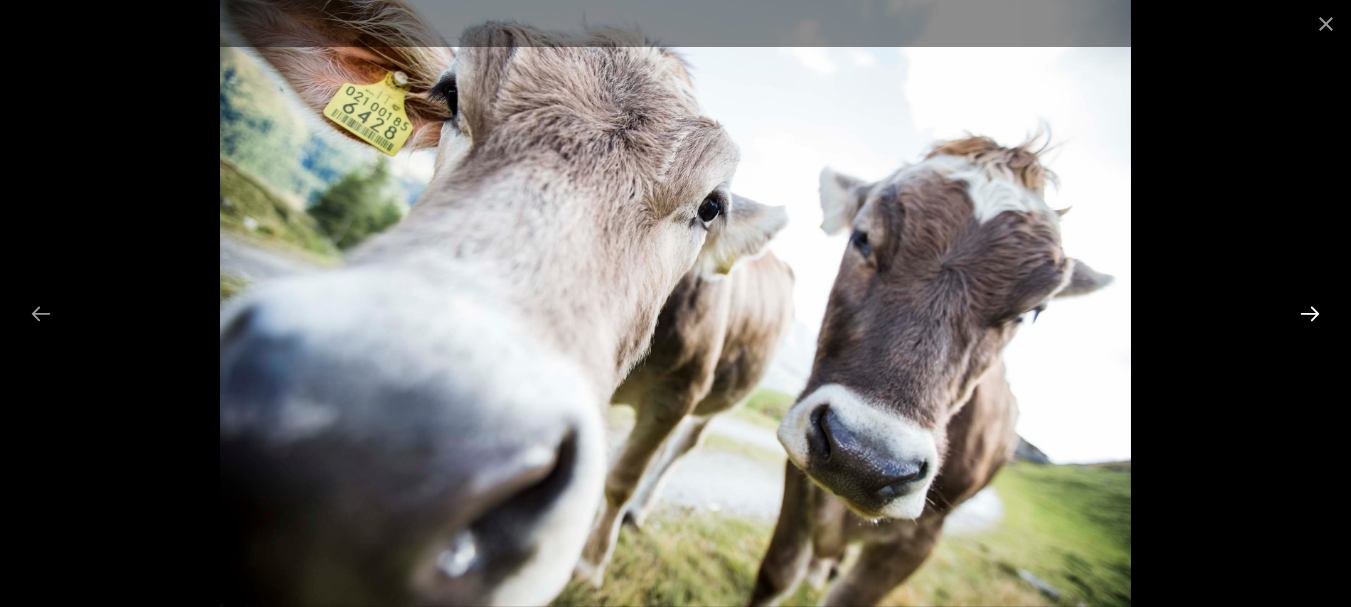 click at bounding box center [1310, 313] 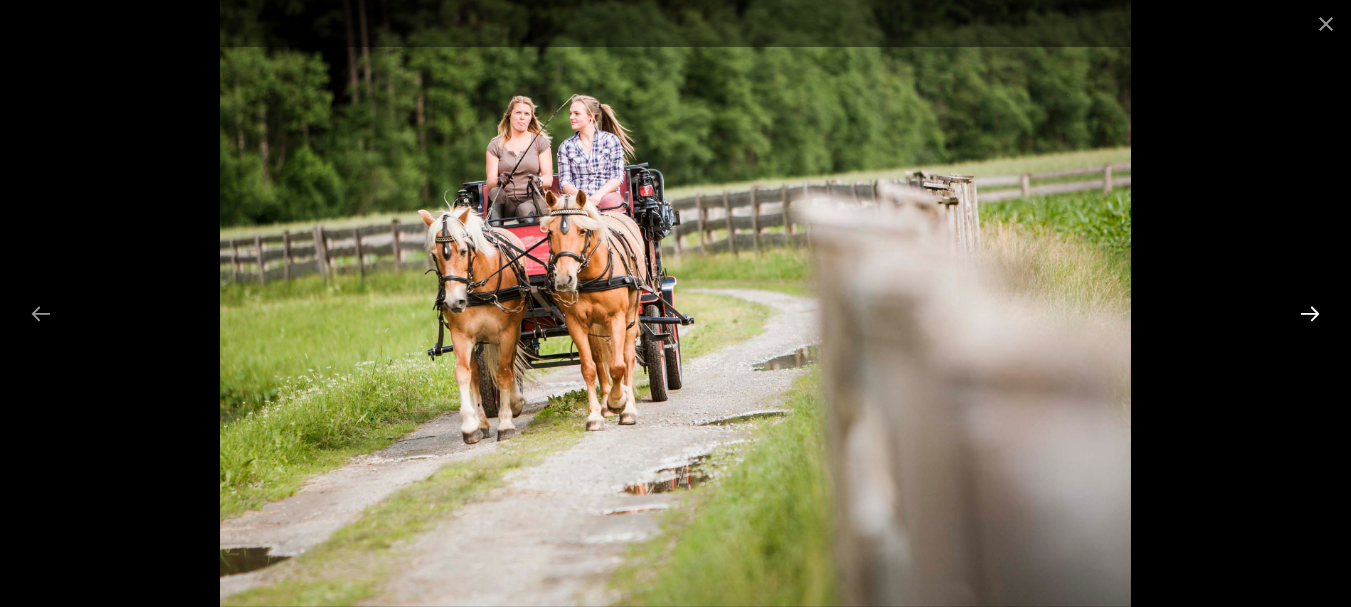 click at bounding box center (1310, 313) 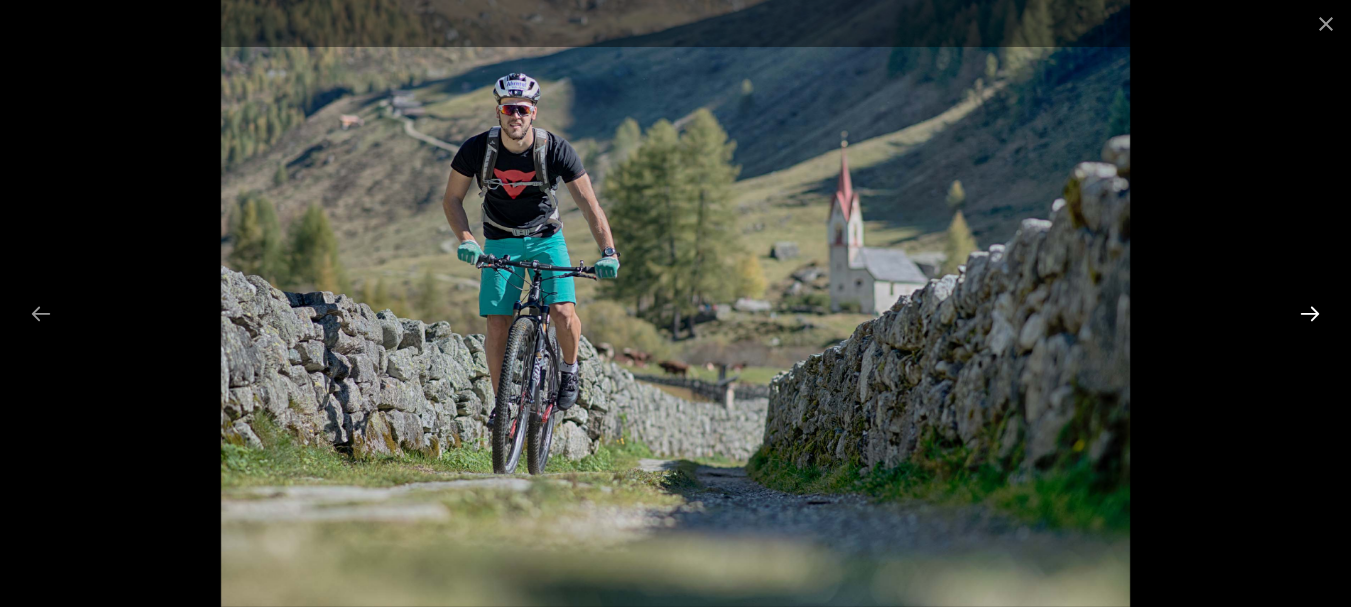 click at bounding box center (1310, 313) 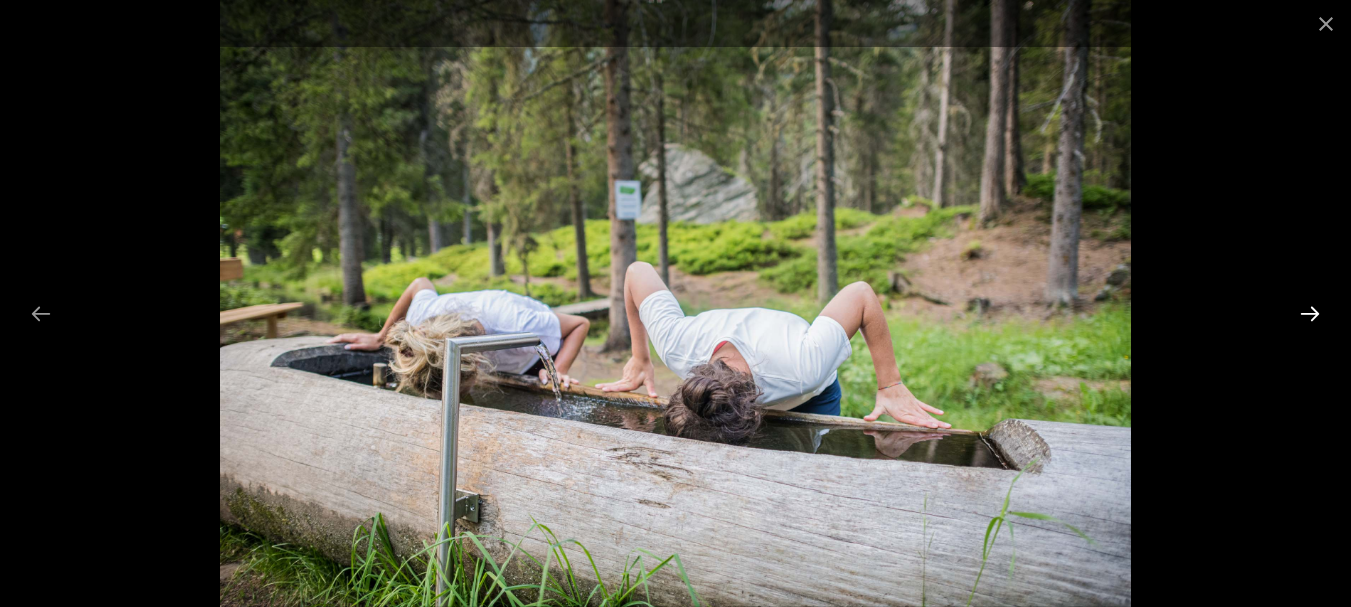 click at bounding box center (1310, 313) 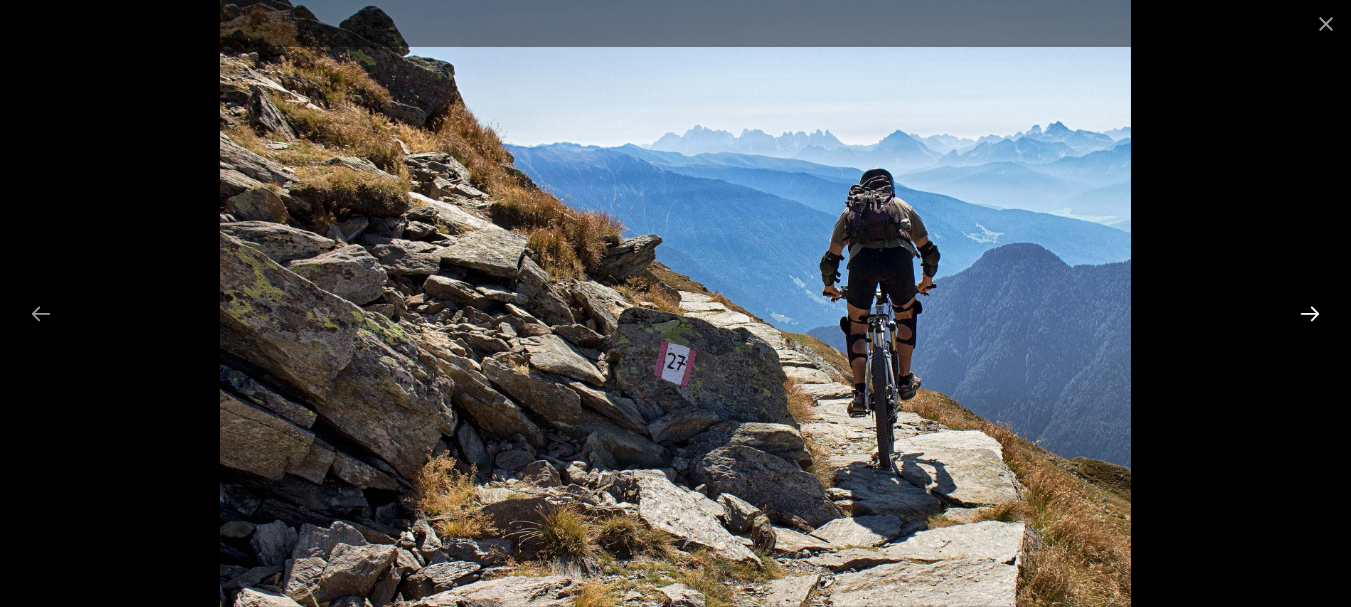 click at bounding box center (1310, 313) 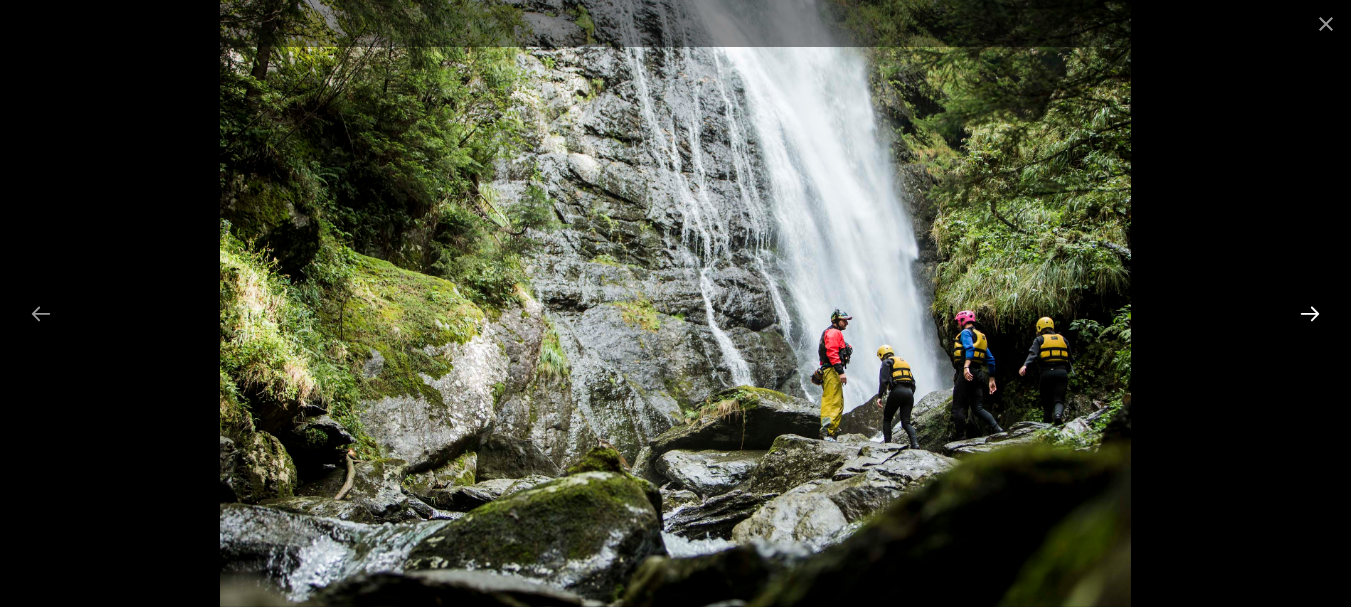 click at bounding box center [1310, 313] 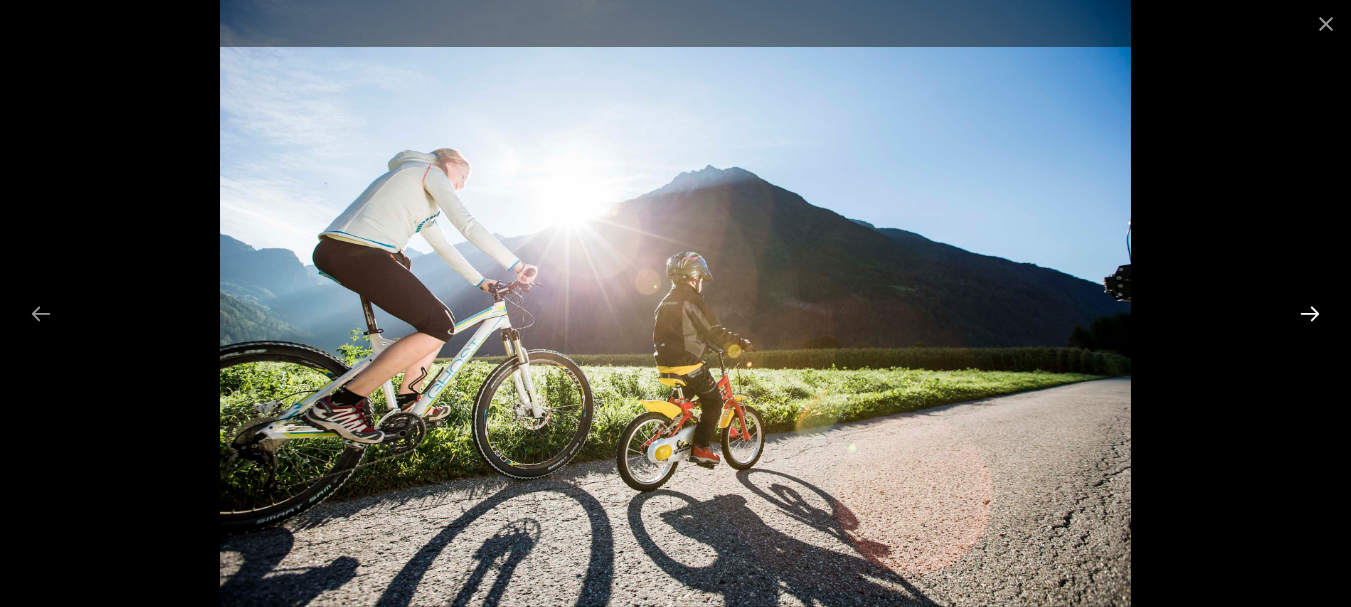 click at bounding box center (1310, 313) 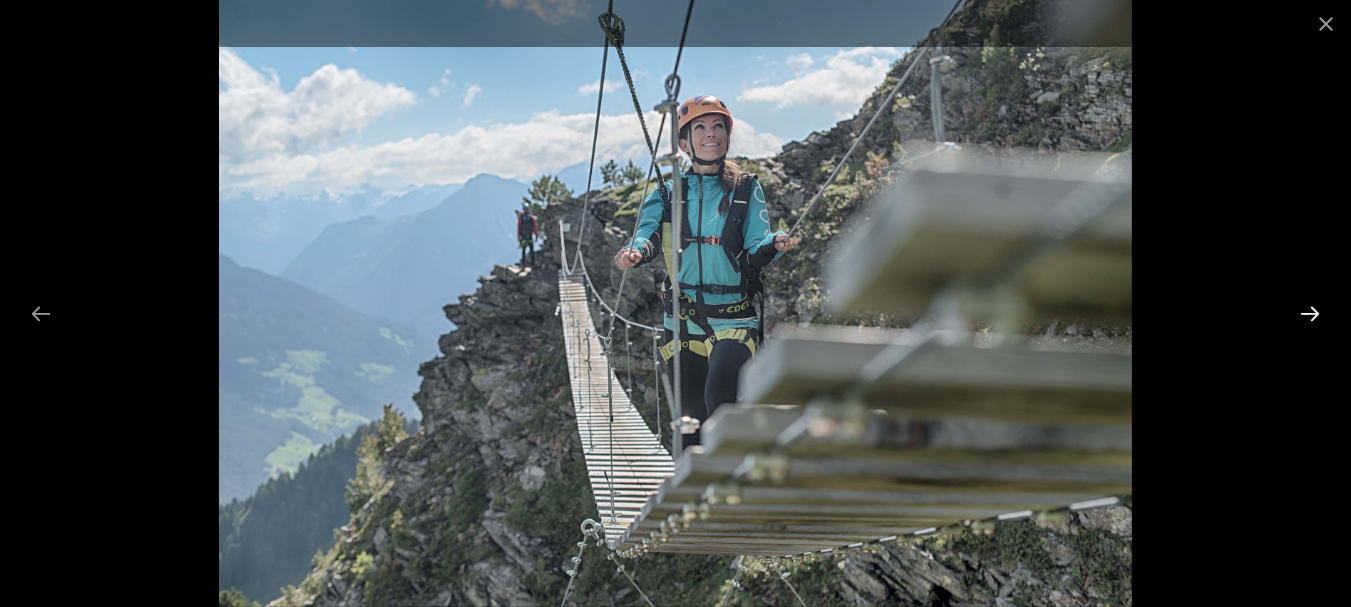click at bounding box center (1310, 313) 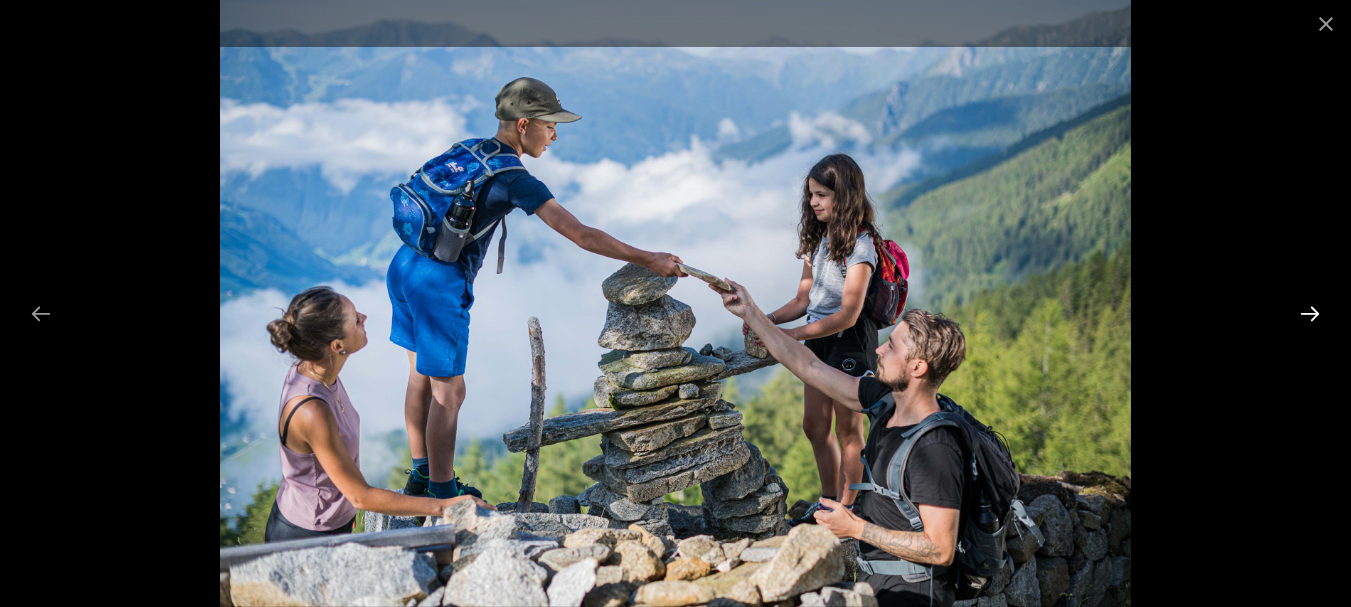 click at bounding box center (1310, 313) 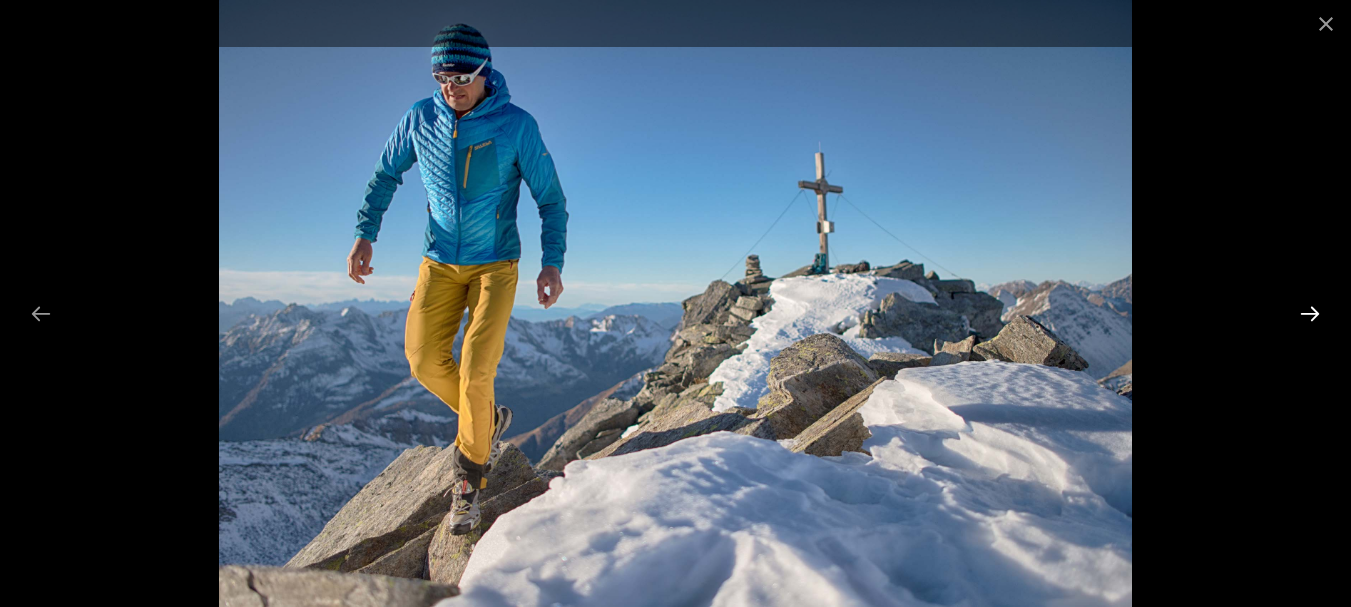 click at bounding box center [1310, 313] 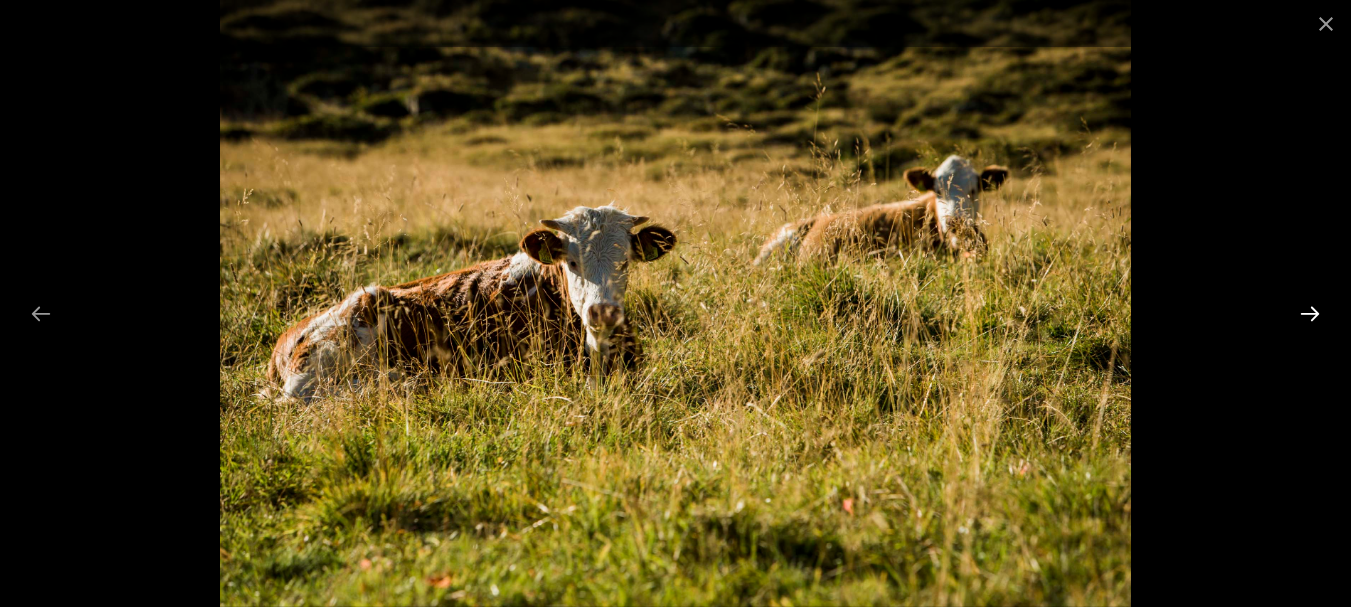 click at bounding box center [1310, 313] 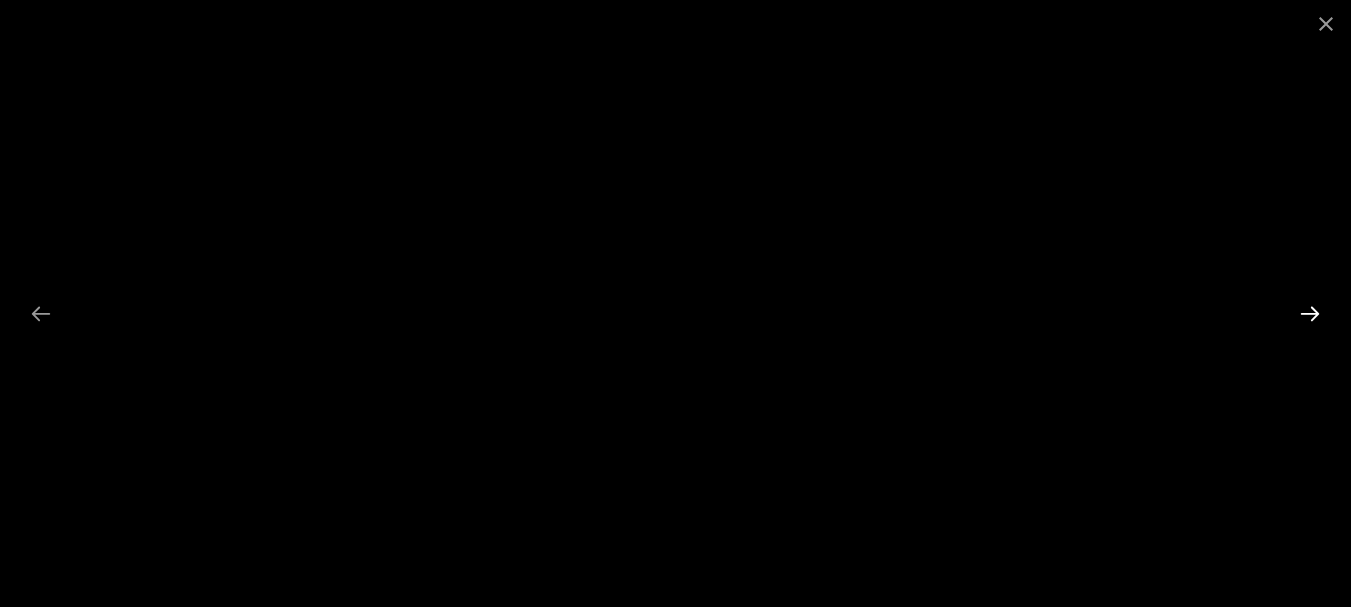click at bounding box center (1310, 313) 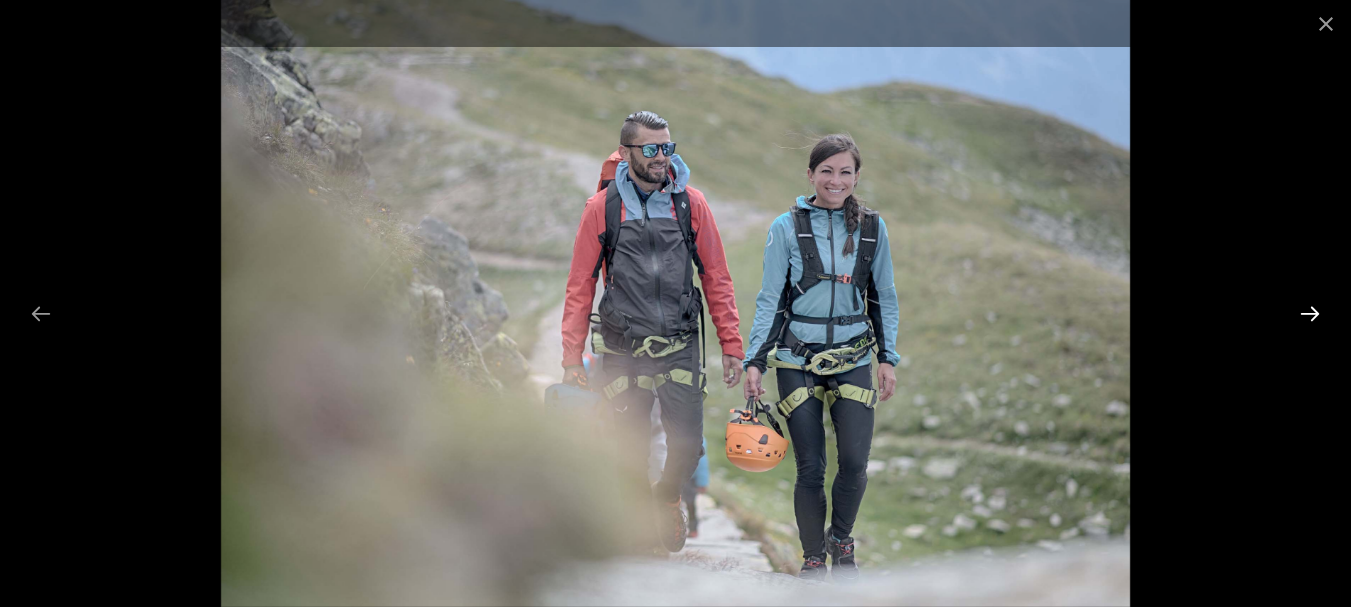 click at bounding box center [1310, 313] 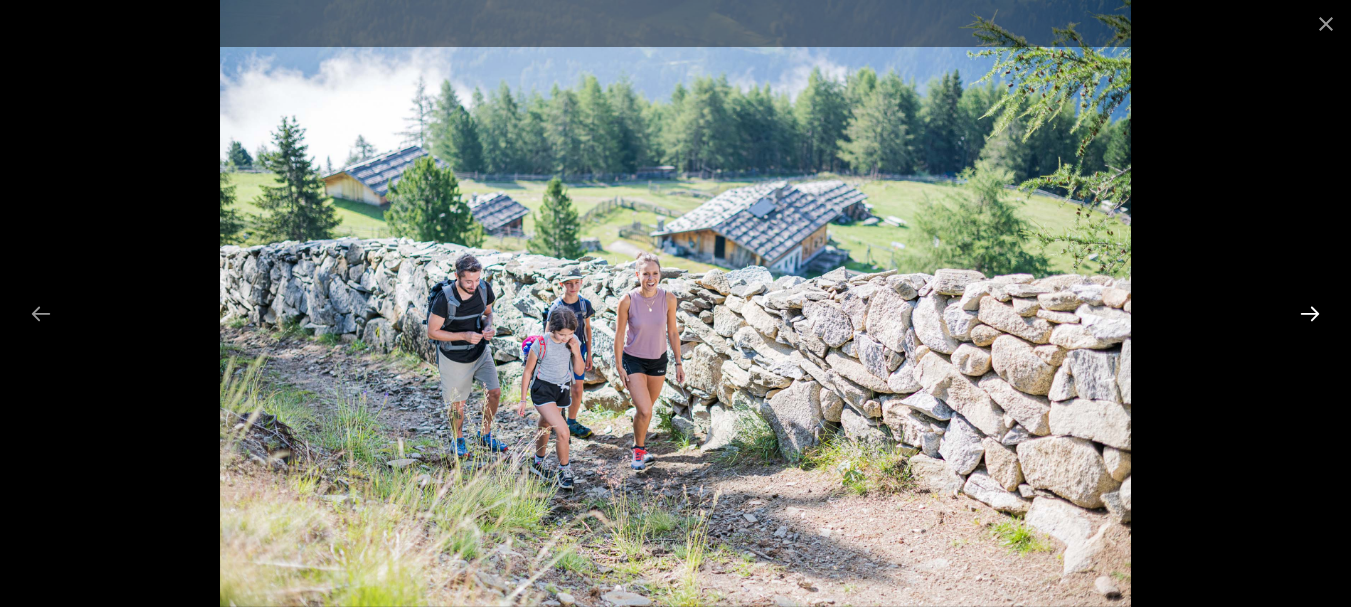click at bounding box center [1310, 313] 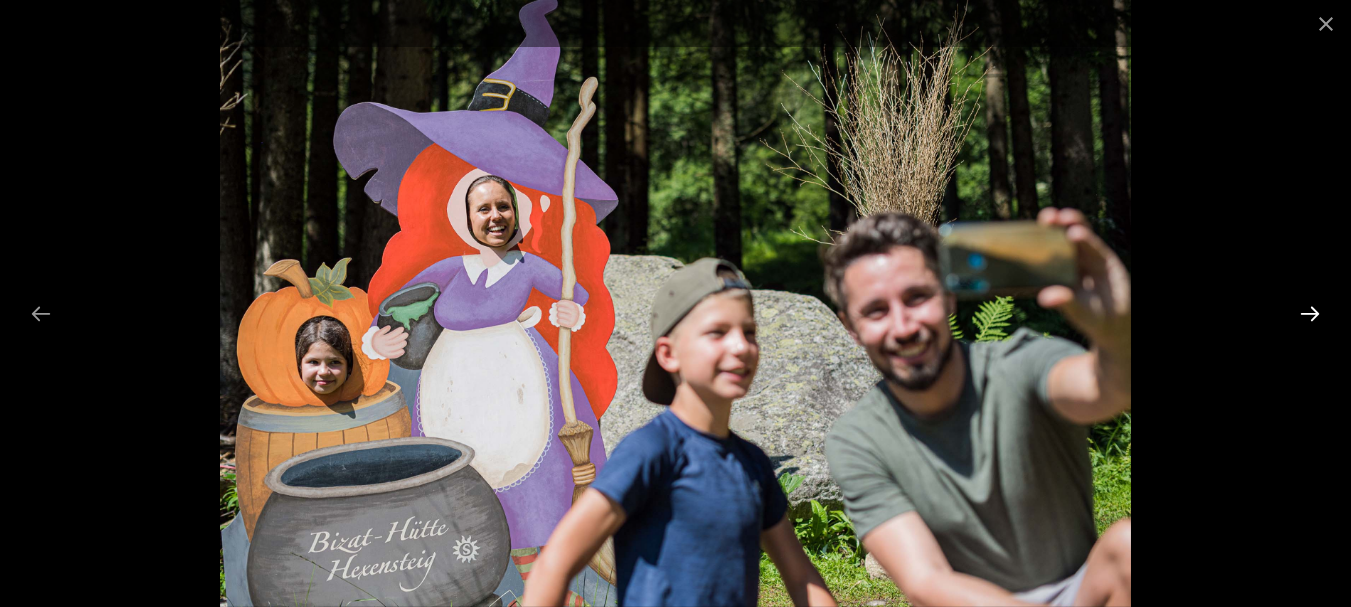 click at bounding box center [1310, 313] 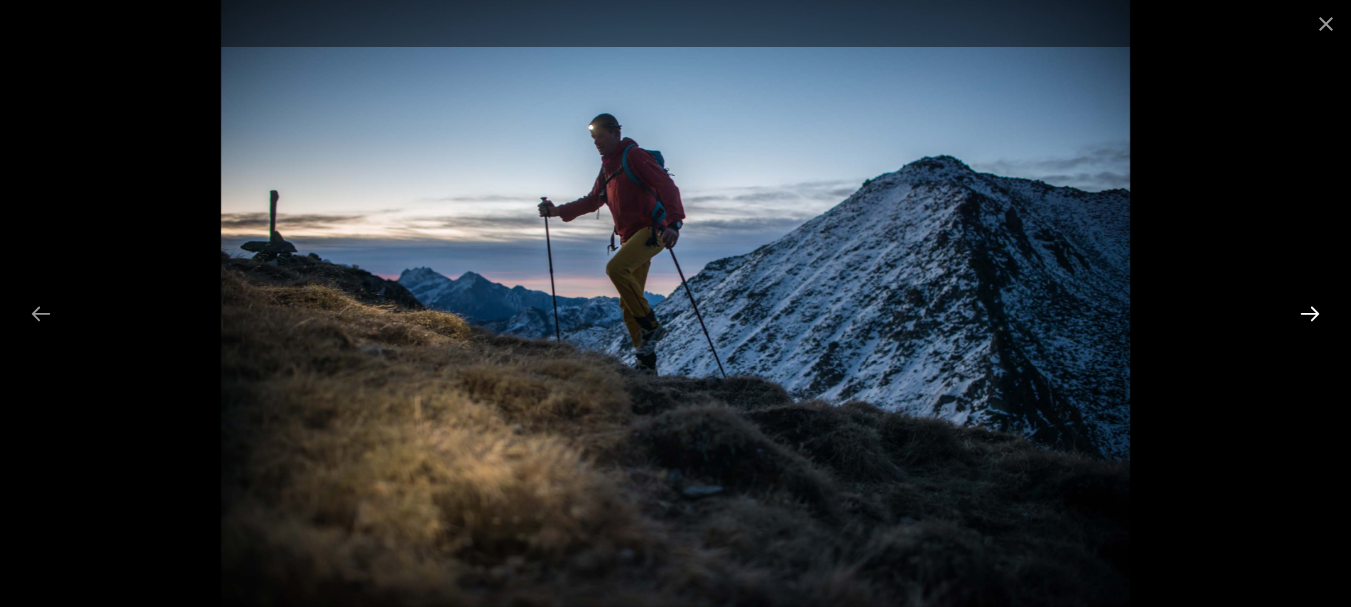 click at bounding box center (1310, 313) 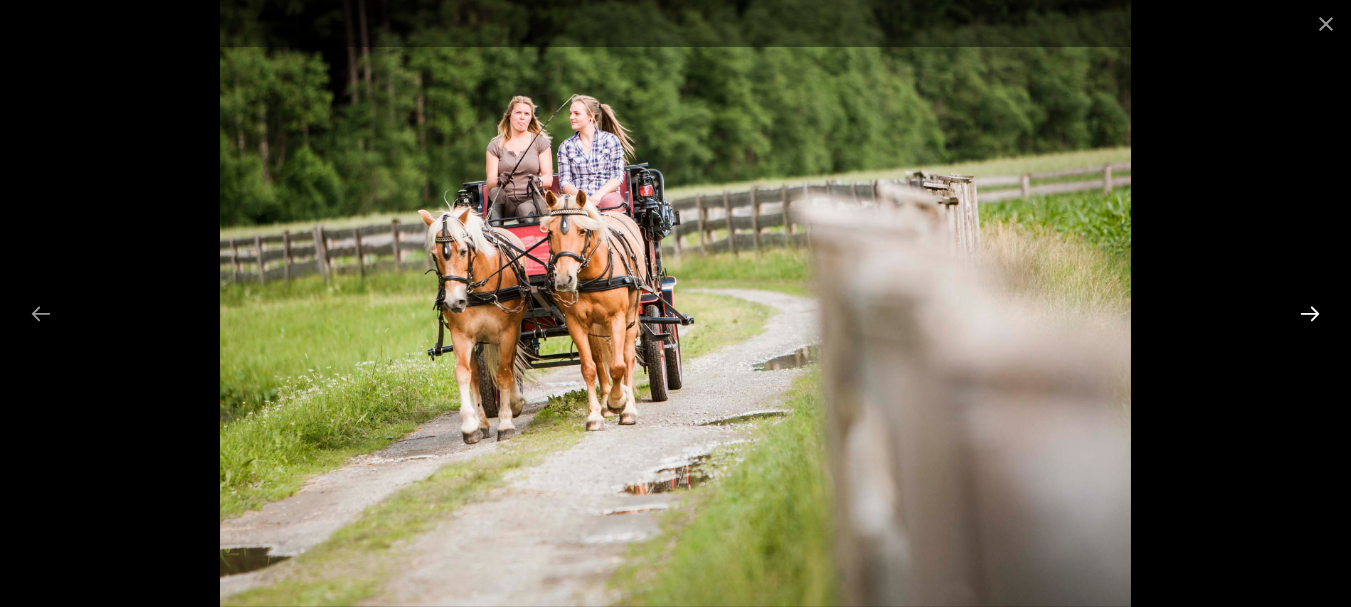 click at bounding box center [1310, 313] 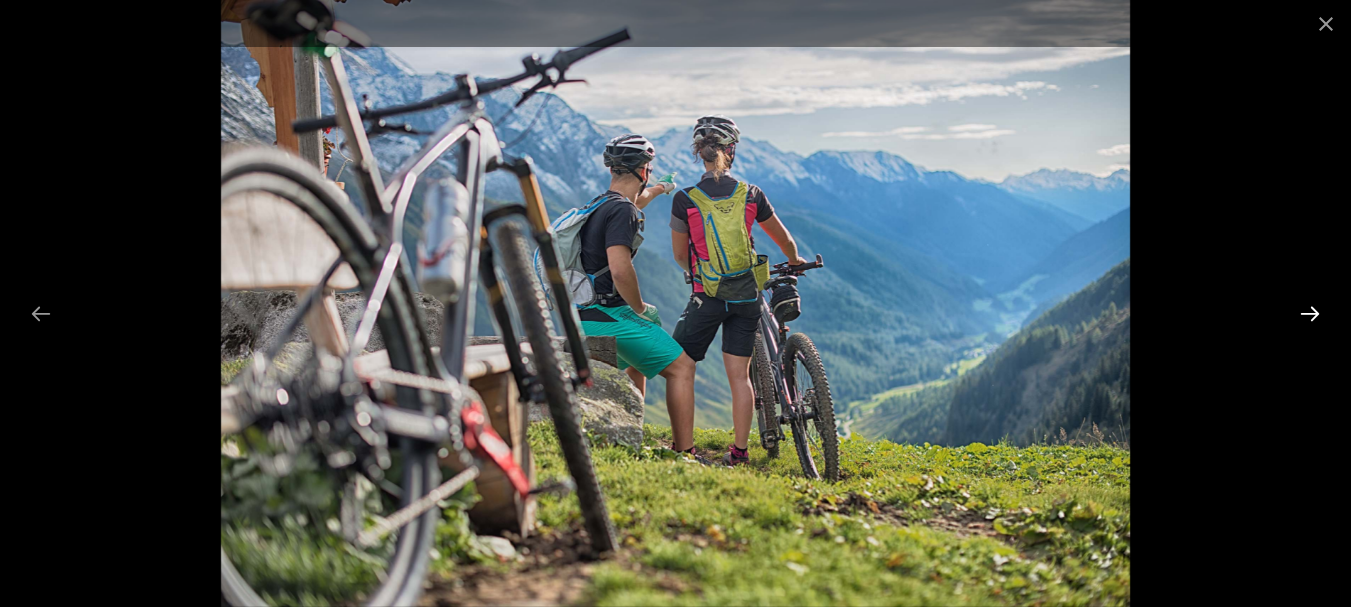 click at bounding box center [1310, 313] 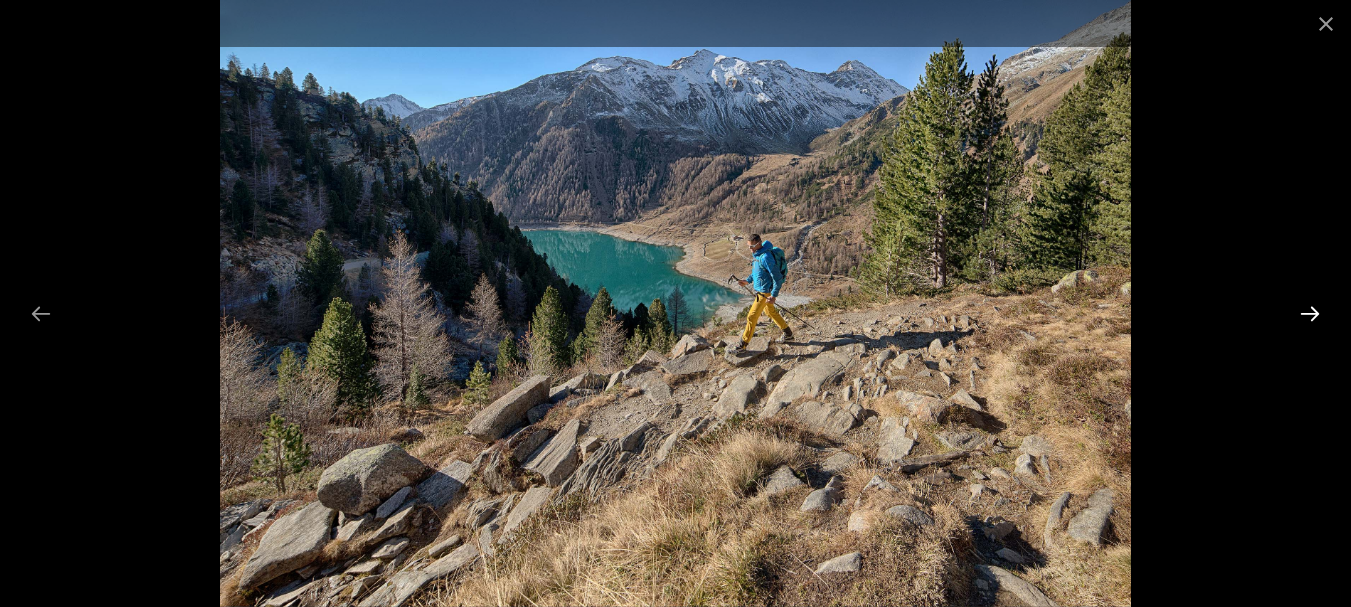 click at bounding box center [1310, 313] 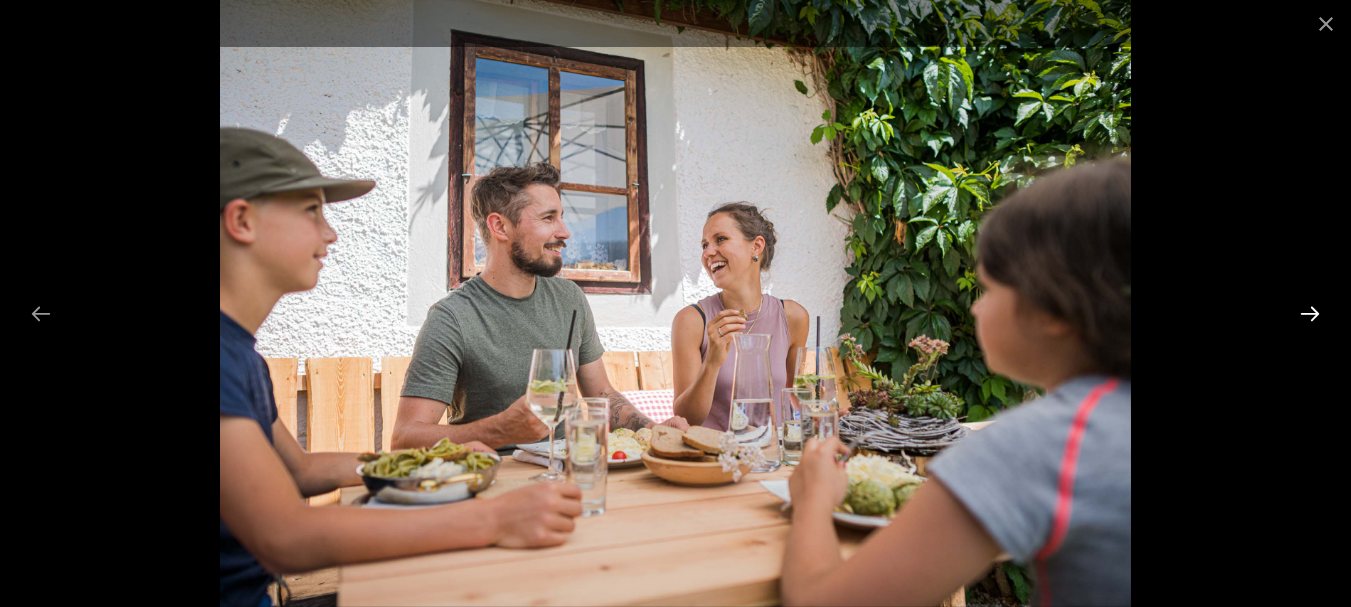 click at bounding box center (1310, 313) 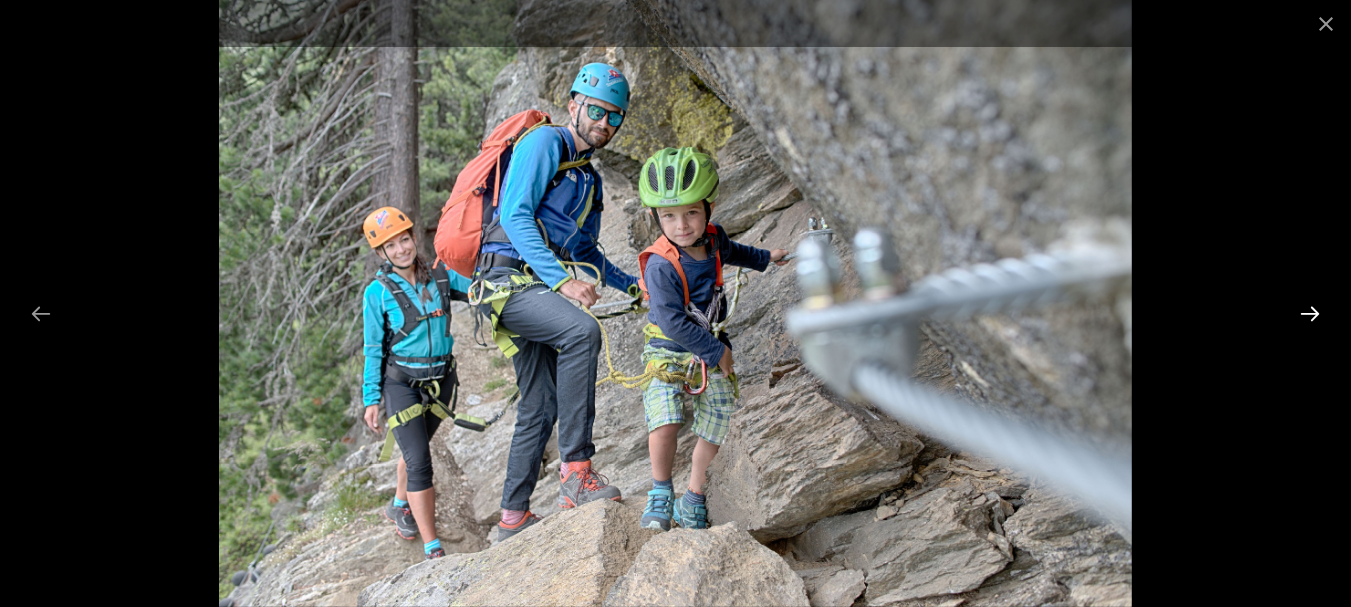 click at bounding box center [1310, 313] 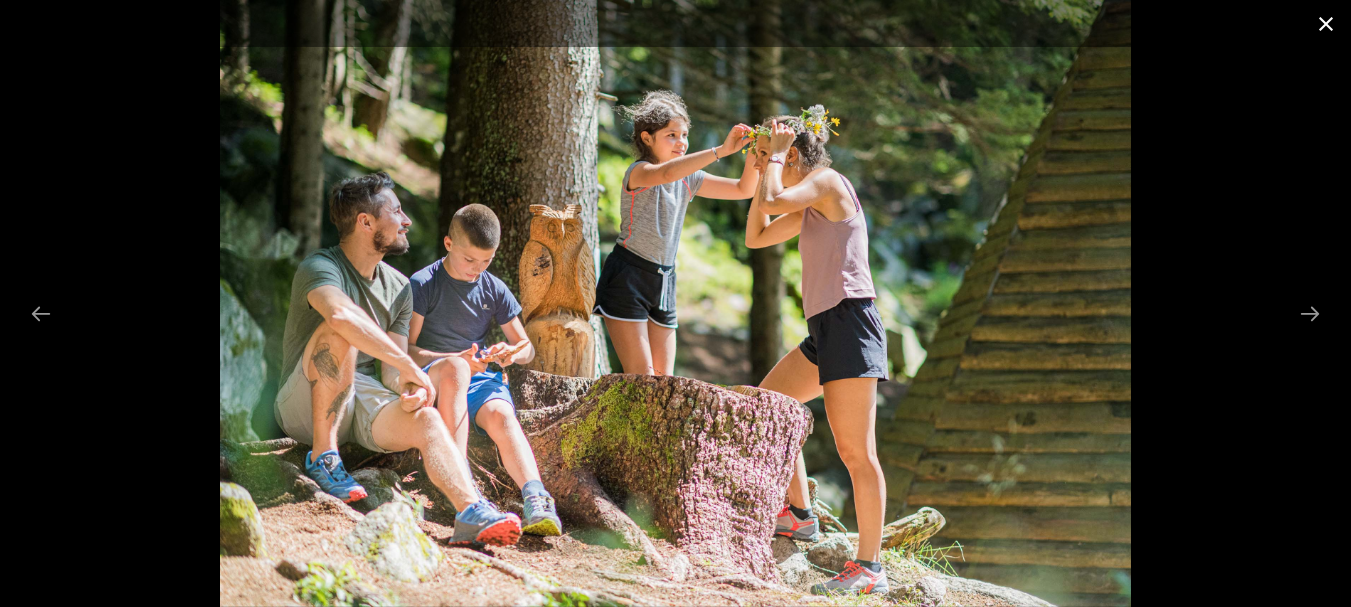 click at bounding box center (1326, 23) 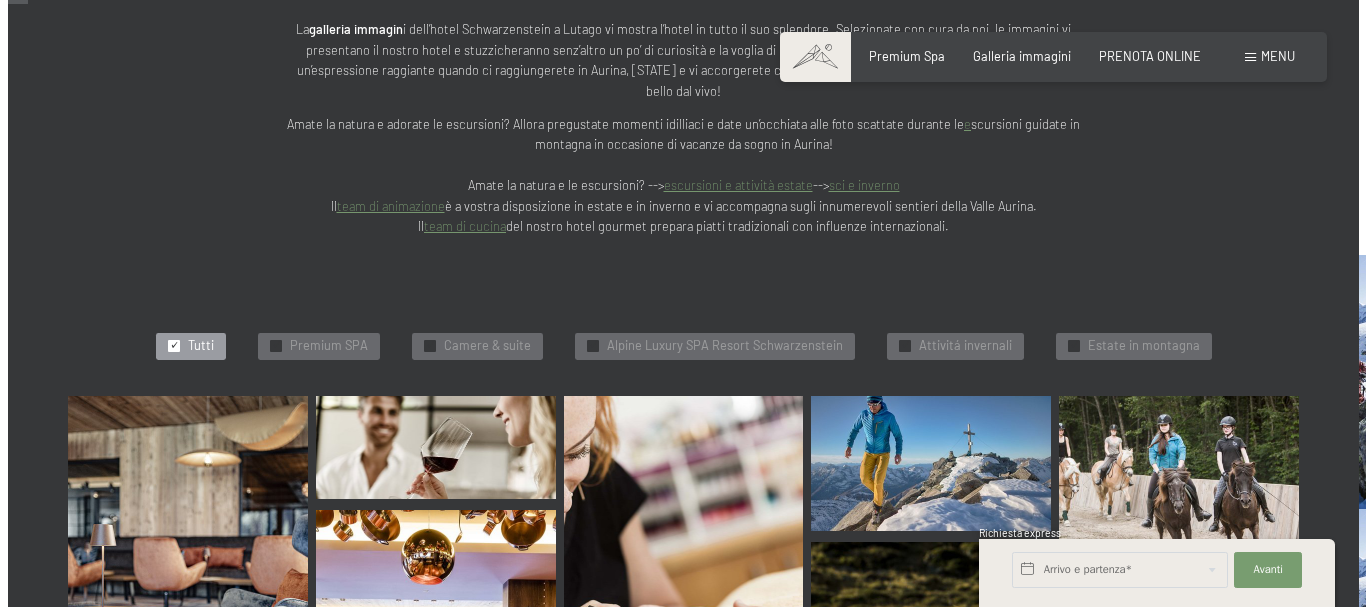 scroll, scrollTop: 0, scrollLeft: 0, axis: both 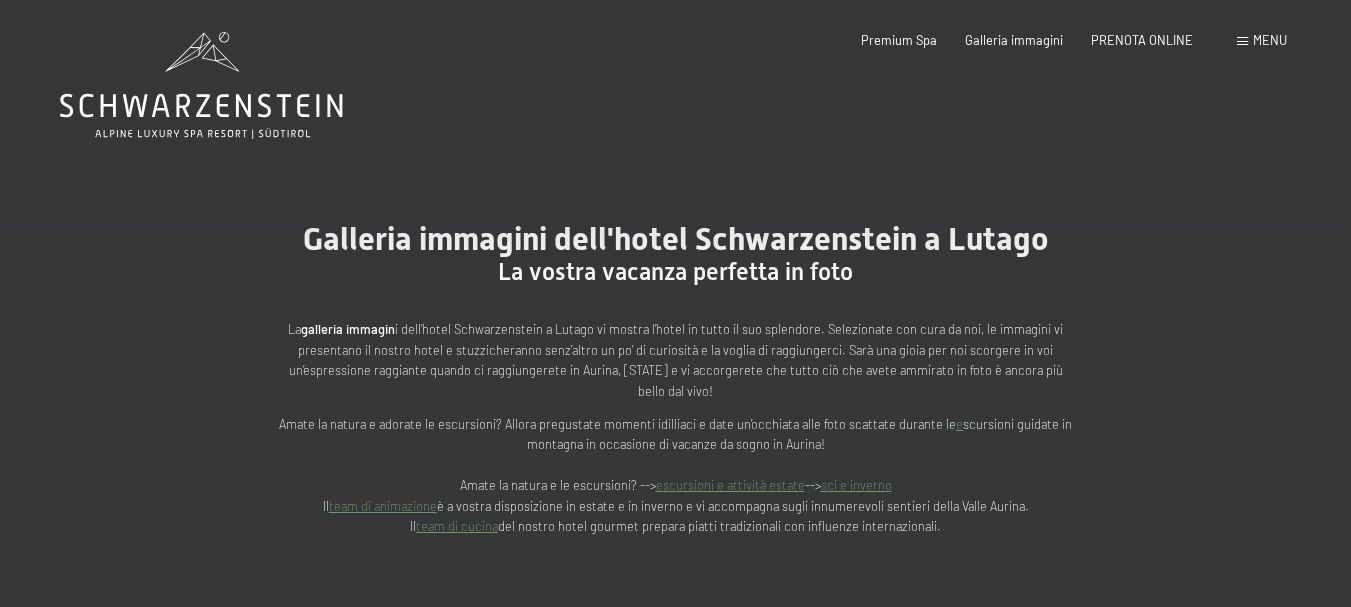 click on "Menu" at bounding box center (1270, 40) 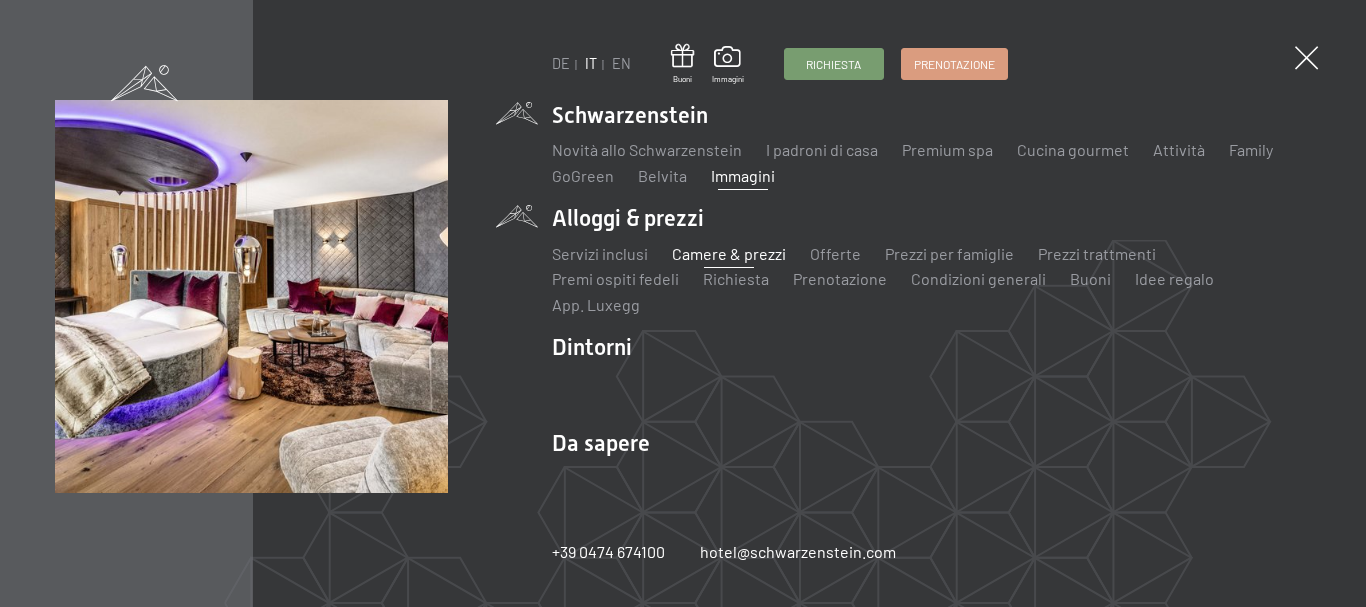 click on "Camere & prezzi" at bounding box center [729, 253] 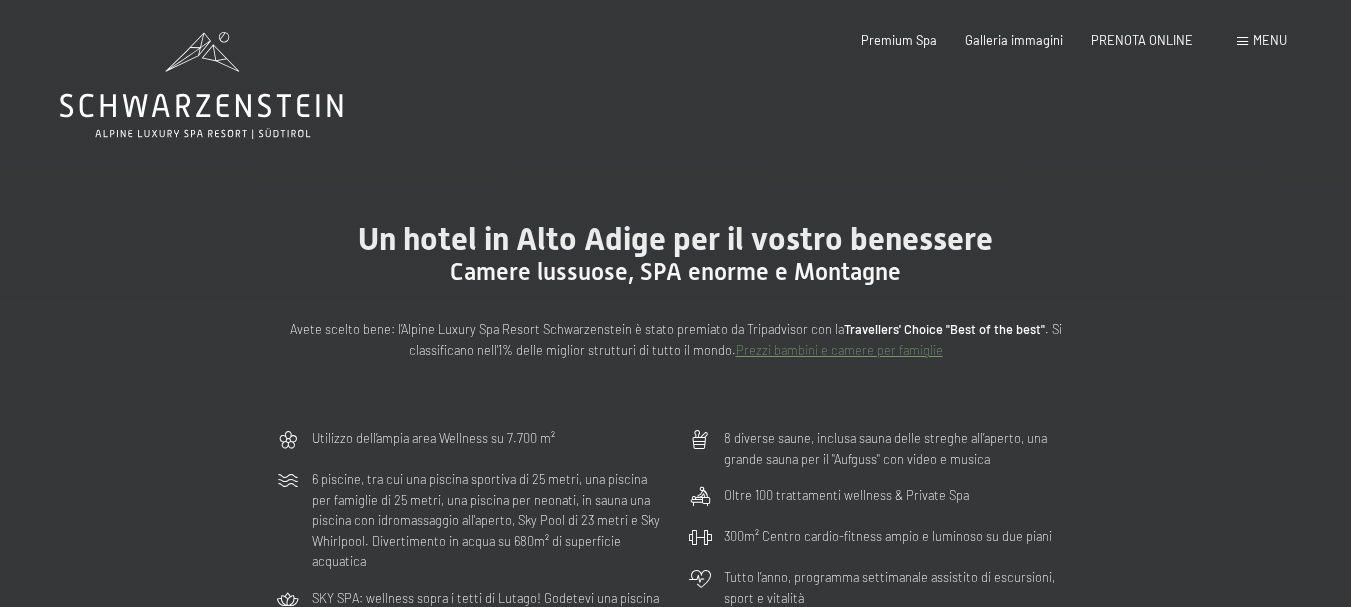 scroll, scrollTop: 0, scrollLeft: 0, axis: both 